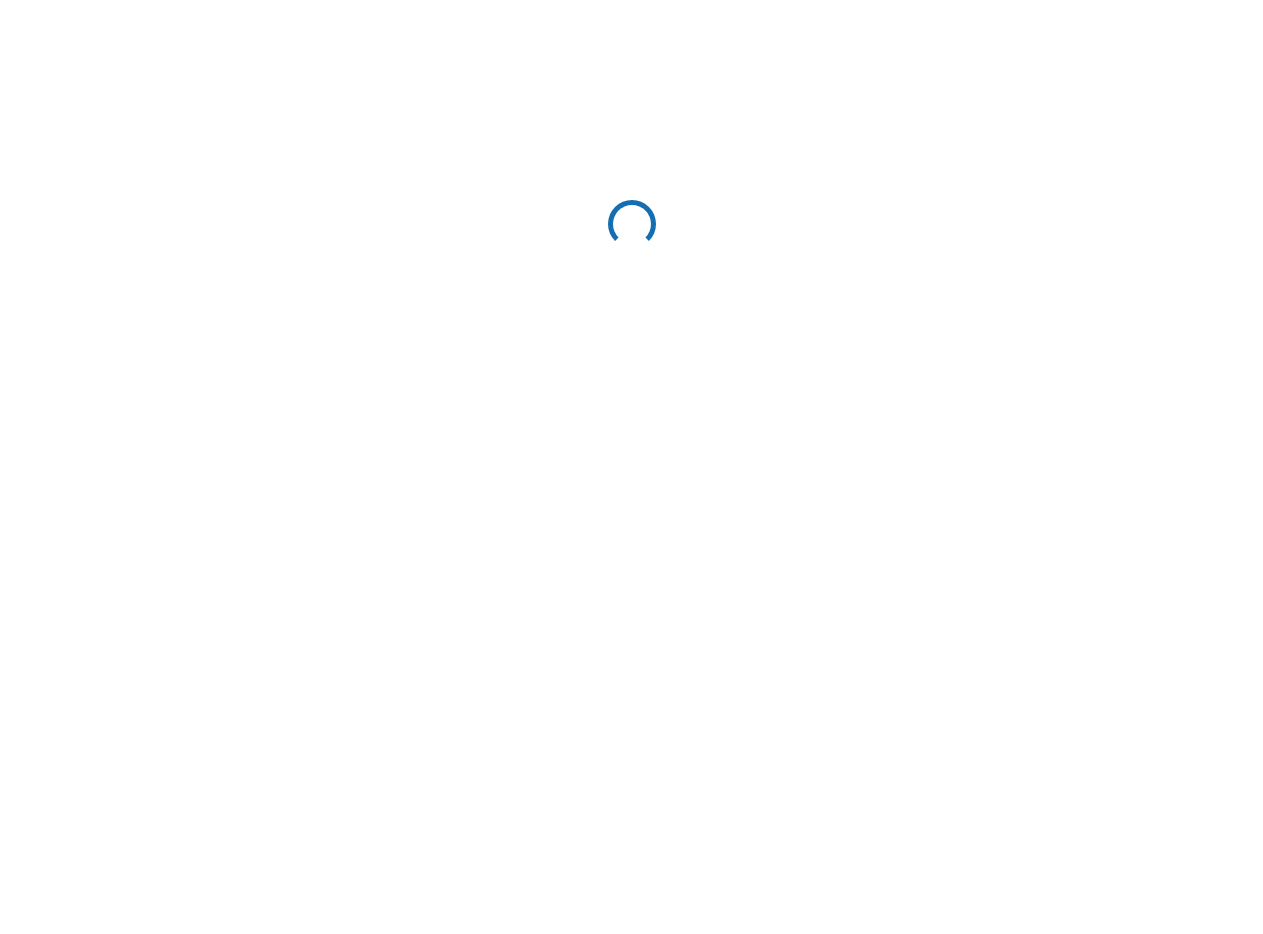 scroll, scrollTop: 0, scrollLeft: 0, axis: both 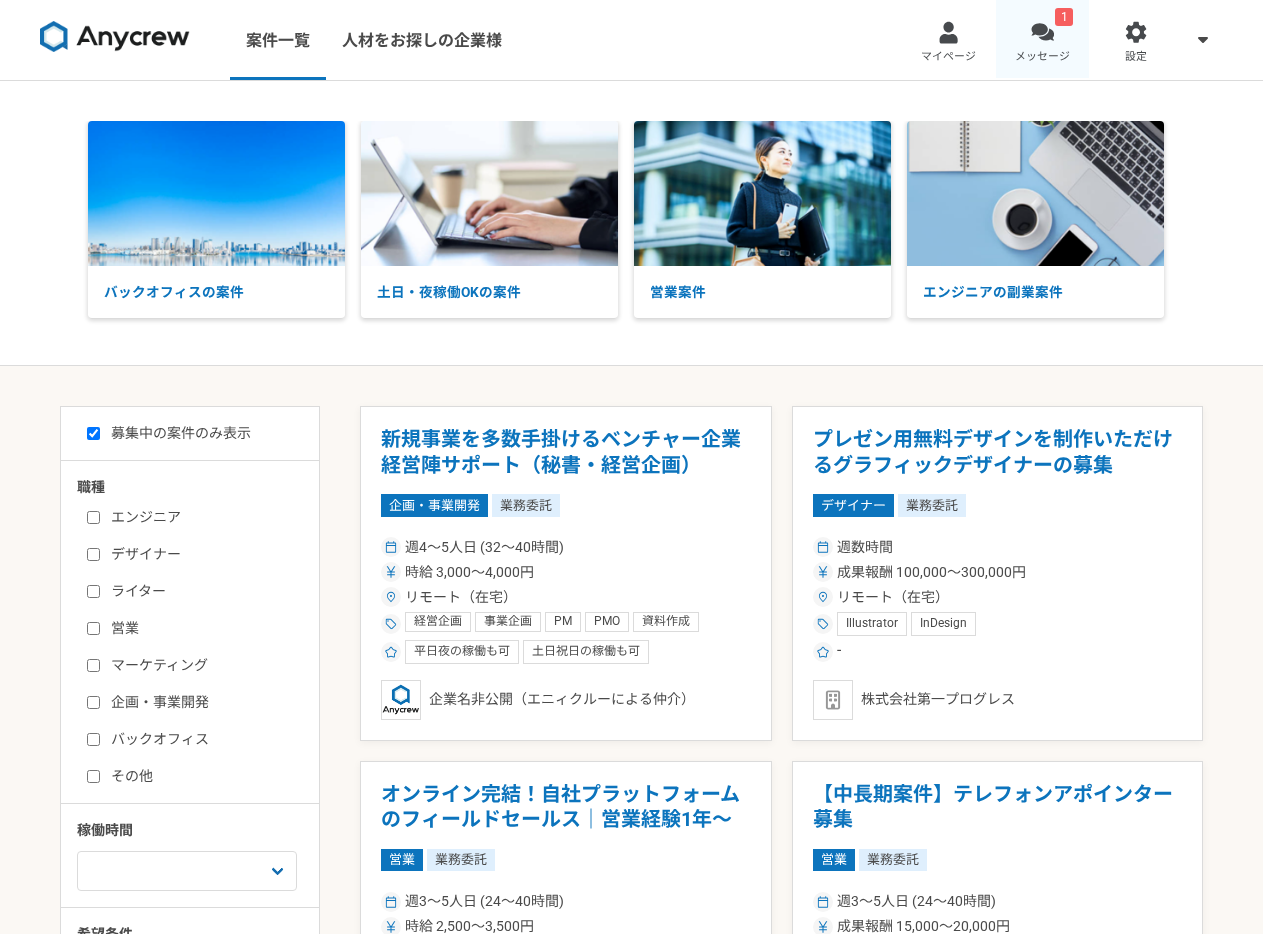 click at bounding box center [1042, 32] 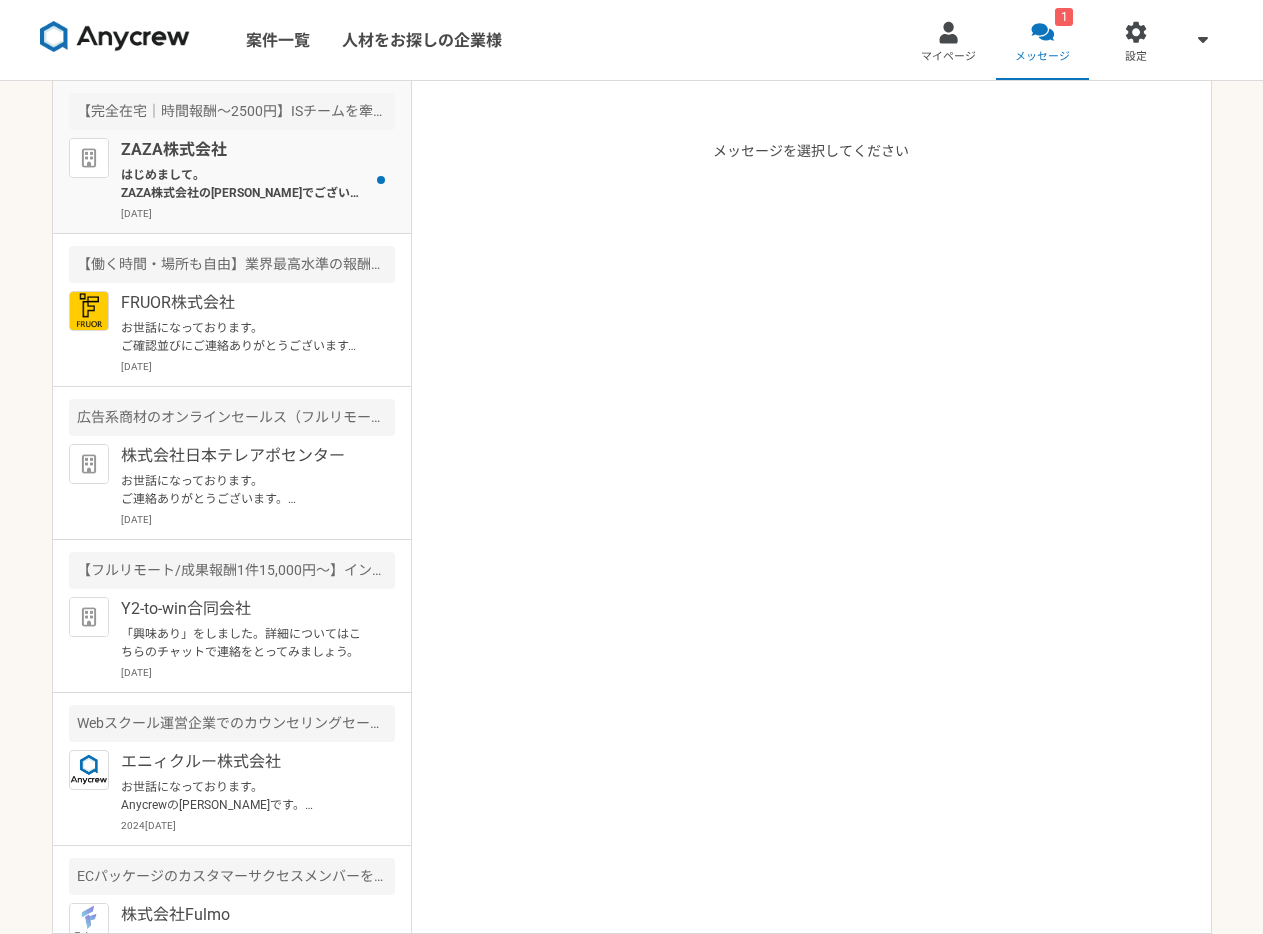 click on "はじめまして。
ZAZA株式会社の[PERSON_NAME]でございます。
プロフィールを拝見して、本案件でご活躍頂けるのではと思いご連絡を差し上げました。
案件ページの内容をご確認頂き、もし条件など合致されるようでしたら是非詳細をご案内できればと思いますので、
ご返信及び面談予約をいただけますと幸いです。
▼面談ご予約フォーム
[URL][DOMAIN_NAME]
ご予約を心よりお待ちしております。" at bounding box center (244, 184) 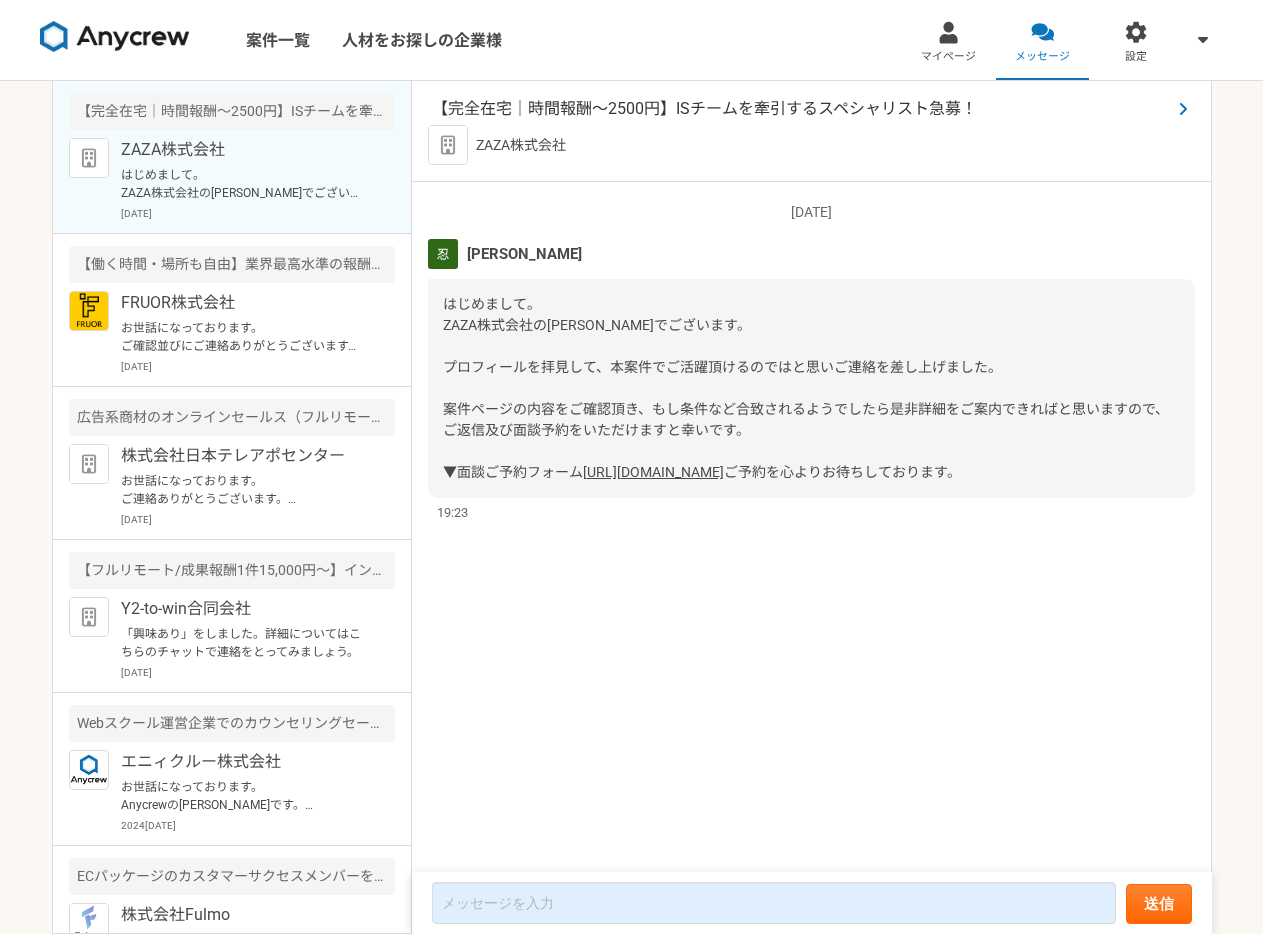 click on "【完全在宅｜時間報酬〜2500円】ISチームを牽引するスペシャリスト急募！" at bounding box center [801, 109] 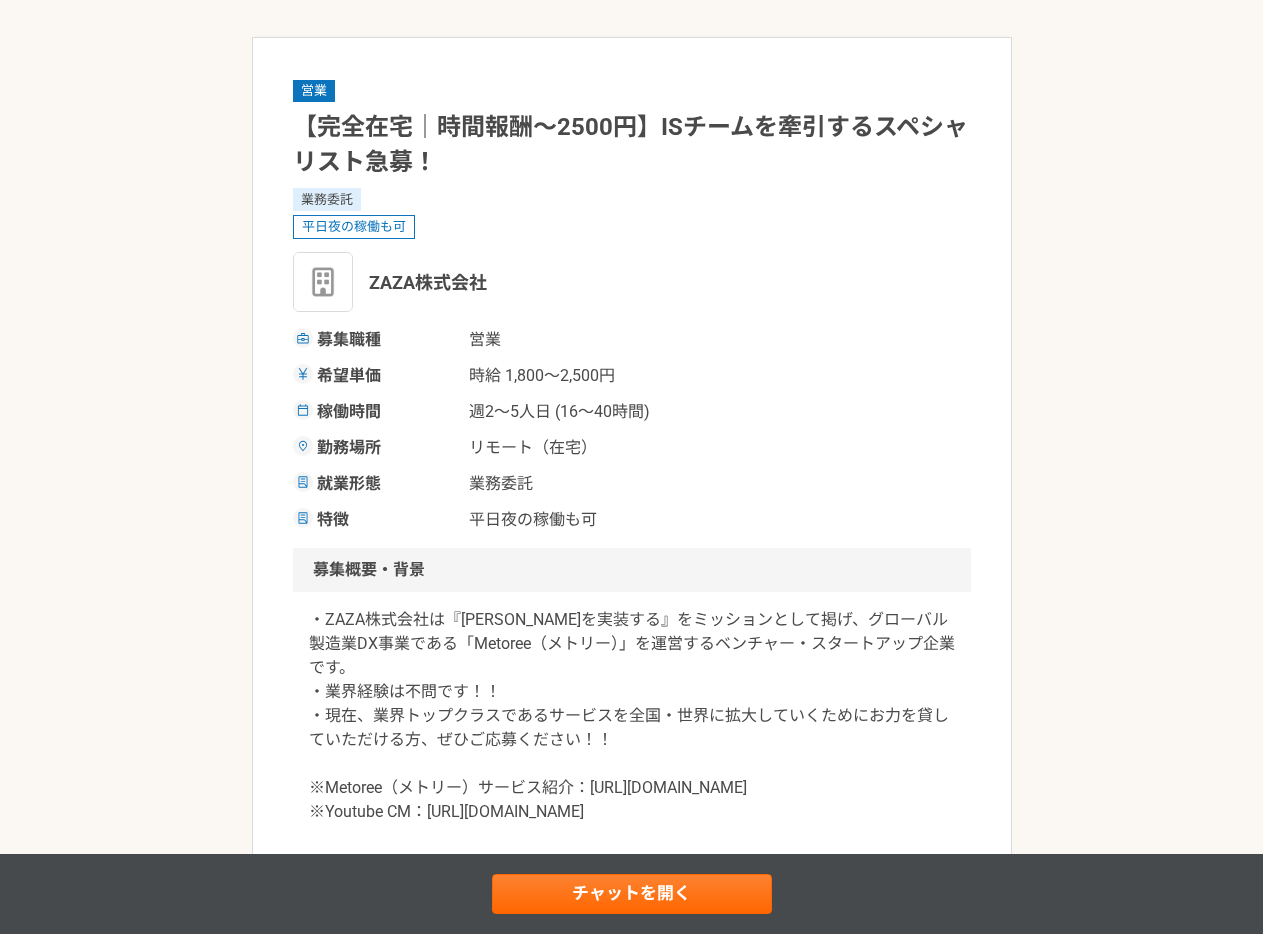 scroll, scrollTop: 0, scrollLeft: 0, axis: both 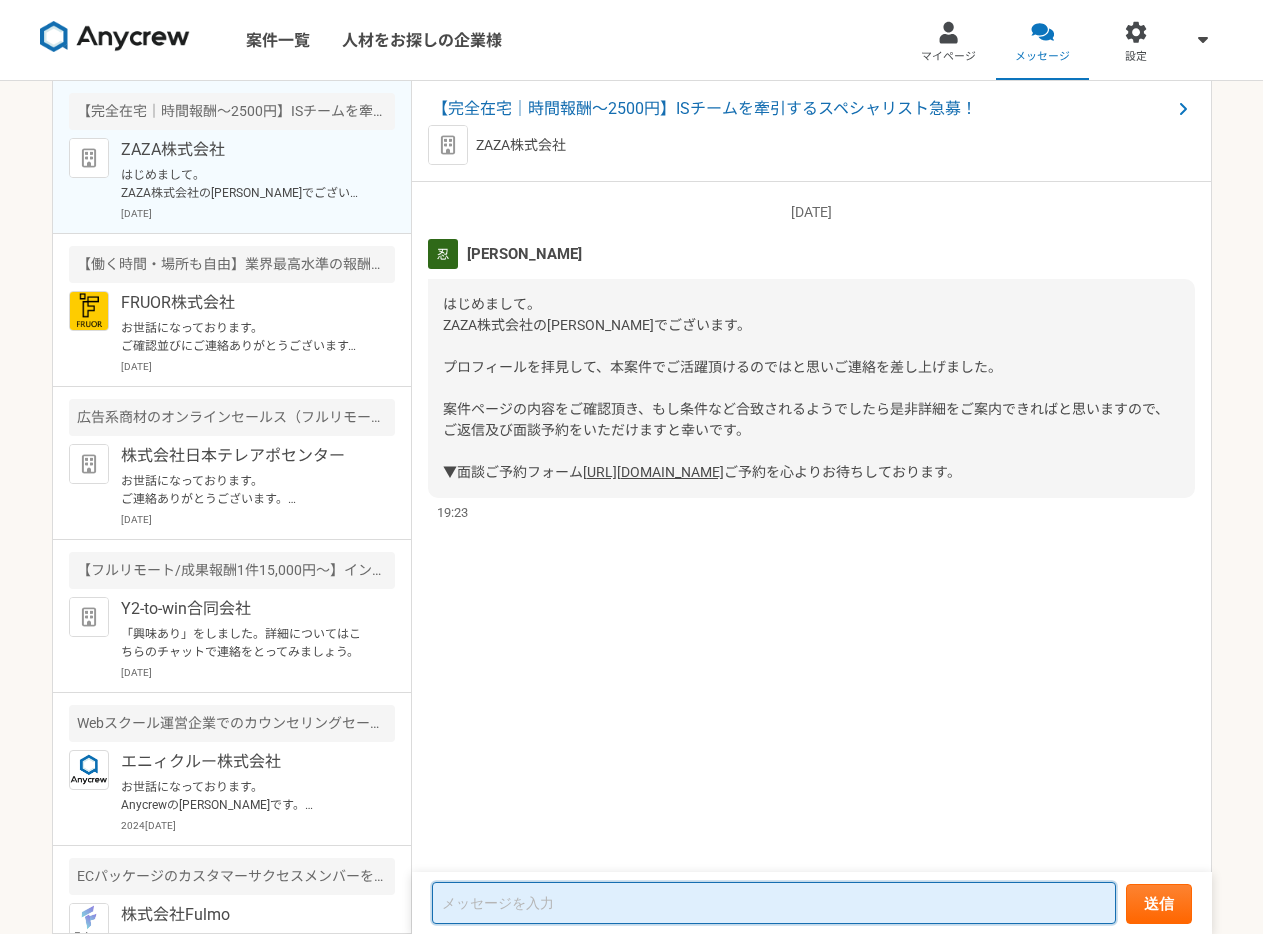 click at bounding box center [774, 903] 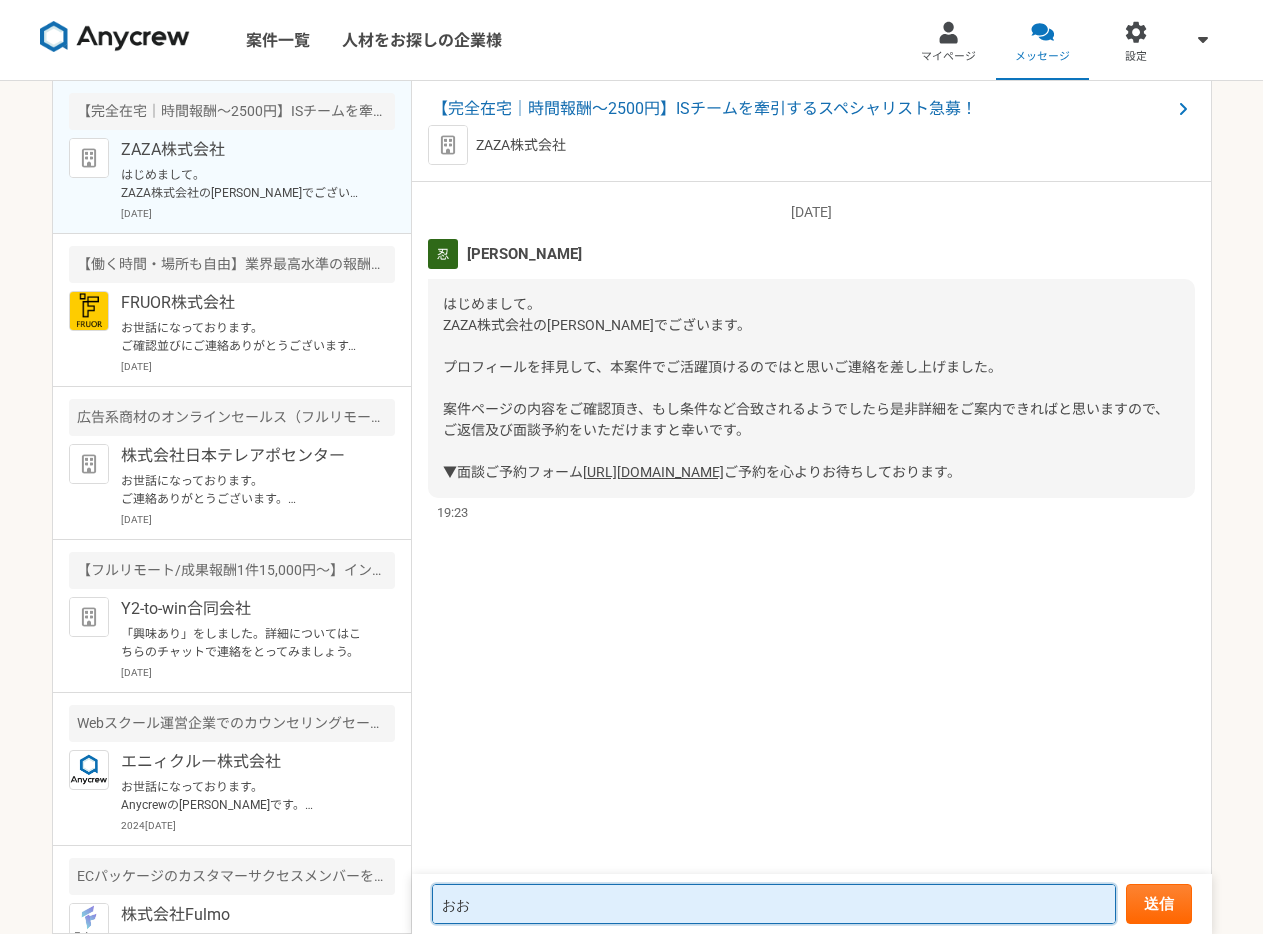 type on "お" 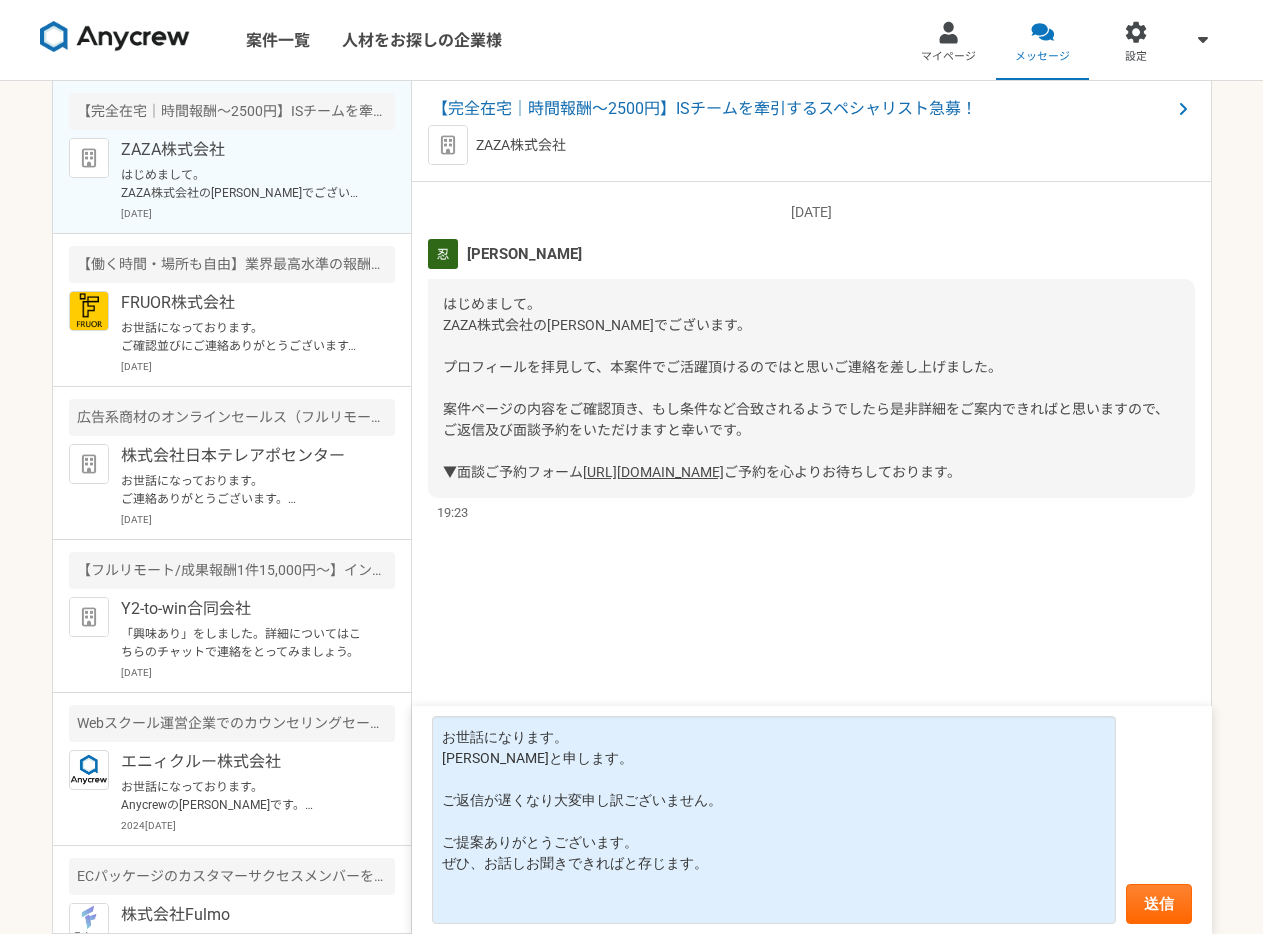click on "[URL][DOMAIN_NAME]" at bounding box center [653, 472] 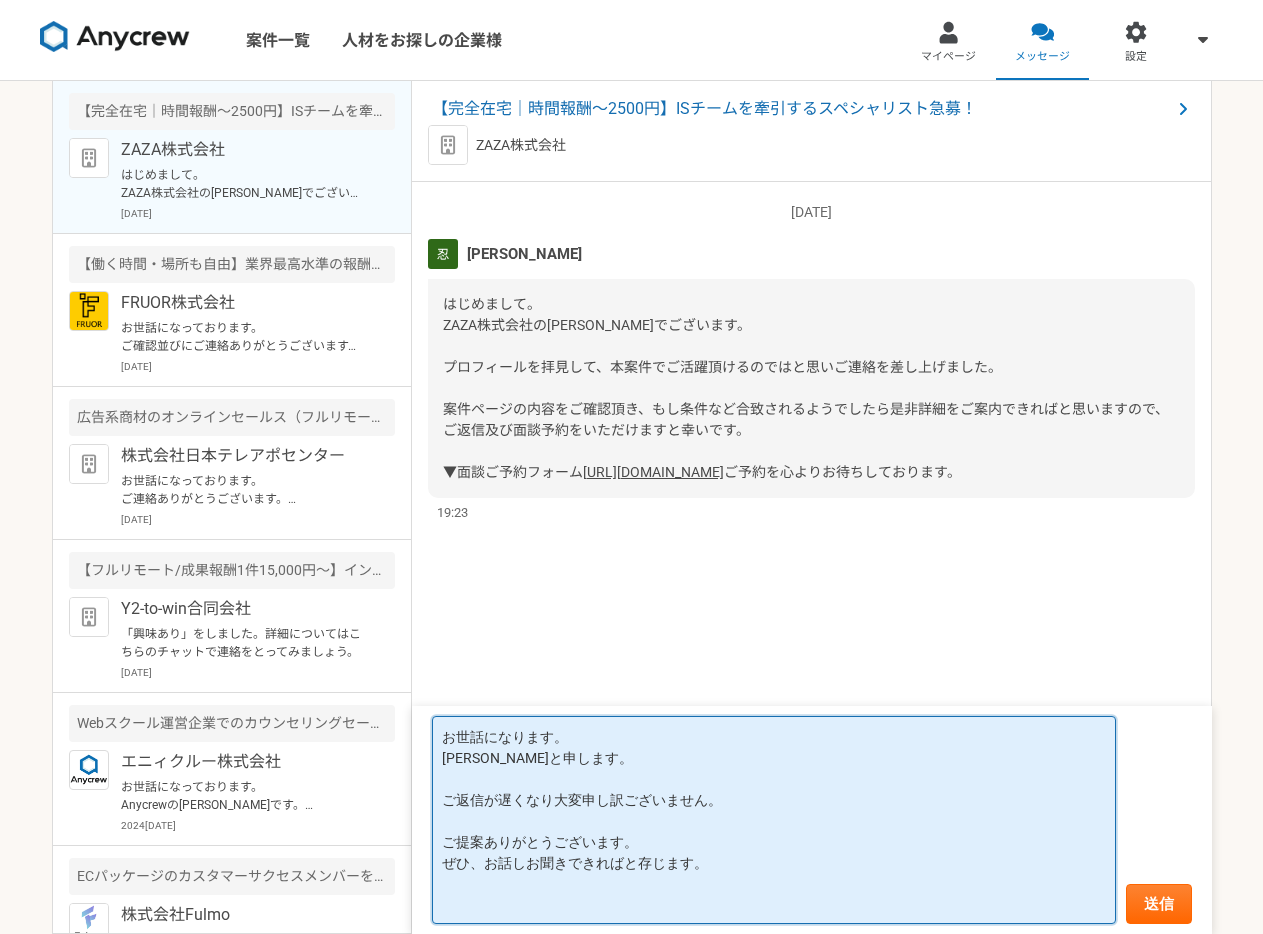 click on "お世話になります。
[PERSON_NAME]と申します。
ご返信が遅くなり大変申し訳ございません。
ご提案ありがとうございます。
ぜひ、お話しお聞きできればと存じます。" at bounding box center (774, 820) 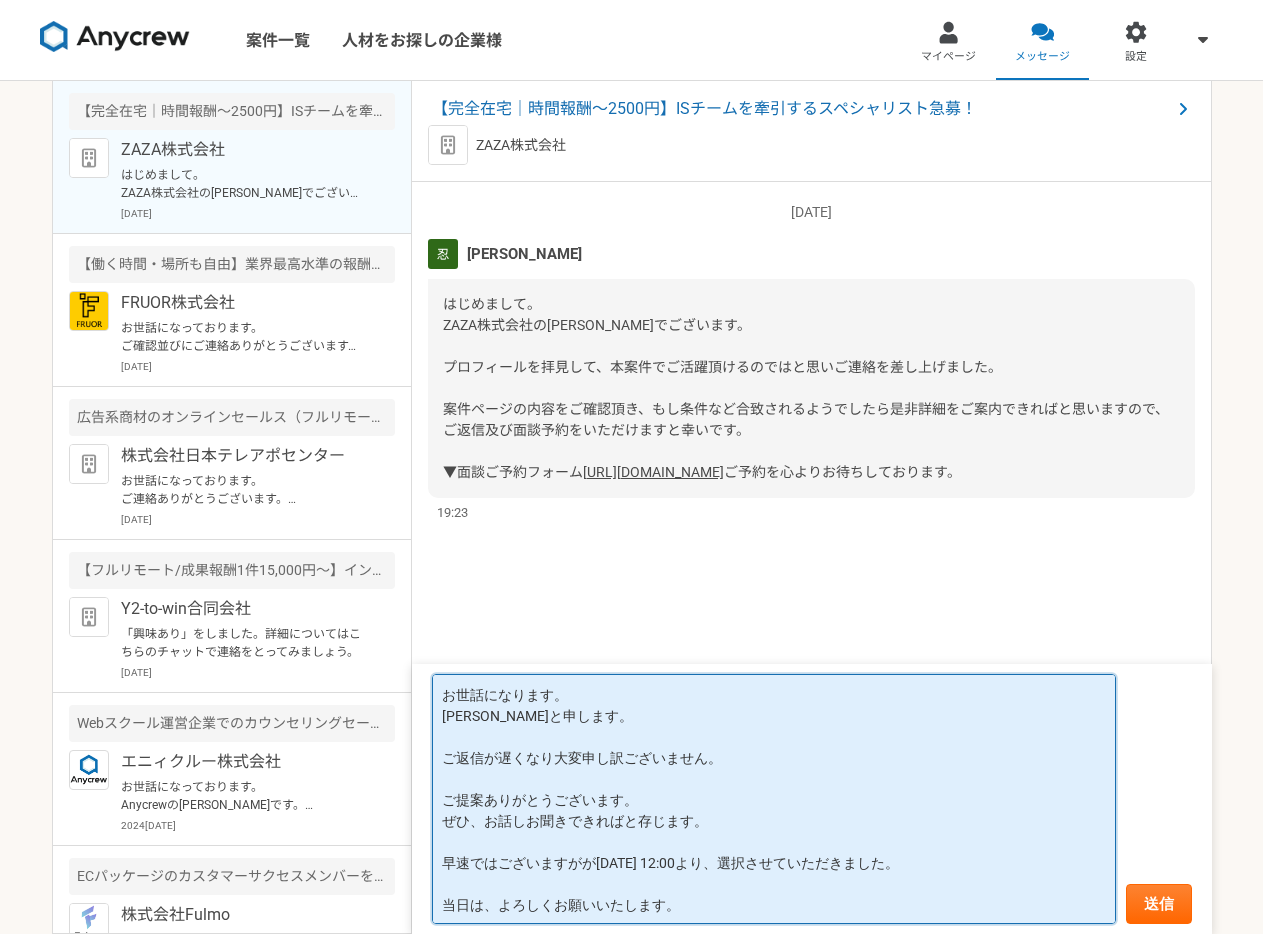 paste on "ております。
[PERSON_NAME]です。
ご返信が遅くなり、大変申し訳ございません。
このたびはご提案をいただき、誠にありがとうございます。
ぜひお話をお伺いできればと存じます。
早速ではございますが、[DATE]12:00よりお時間を頂戴いたします。
当日は、何卒よろしくお願い申し上げます。" 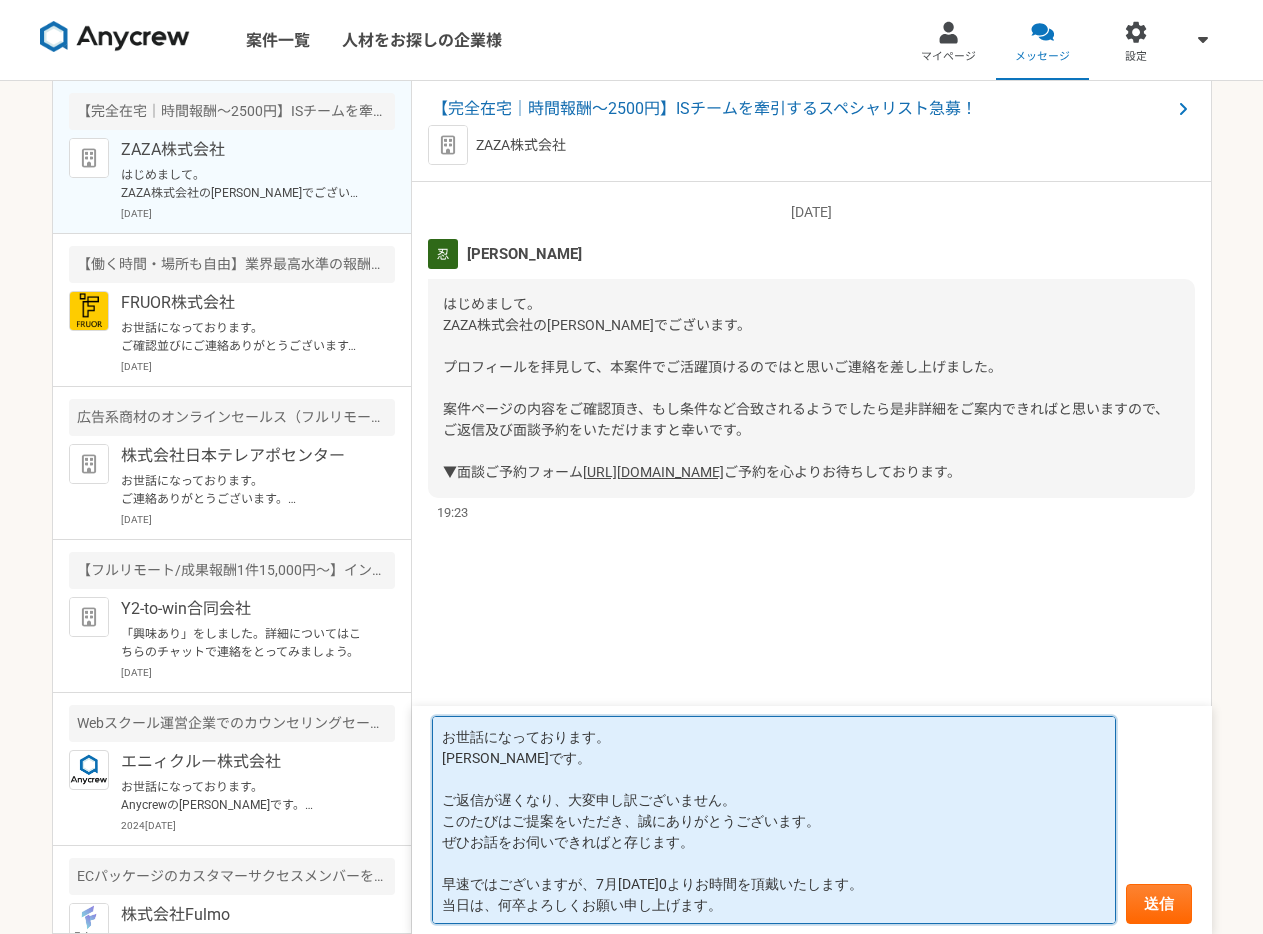 click on "お世話になっております。
[PERSON_NAME]です。
ご返信が遅くなり、大変申し訳ございません。
このたびはご提案をいただき、誠にありがとうございます。
ぜひお話をお伺いできればと存じます。
早速ではございますが、7月[DATE]0よりお時間を頂戴いたします。
当日は、何卒よろしくお願い申し上げます。" at bounding box center [774, 820] 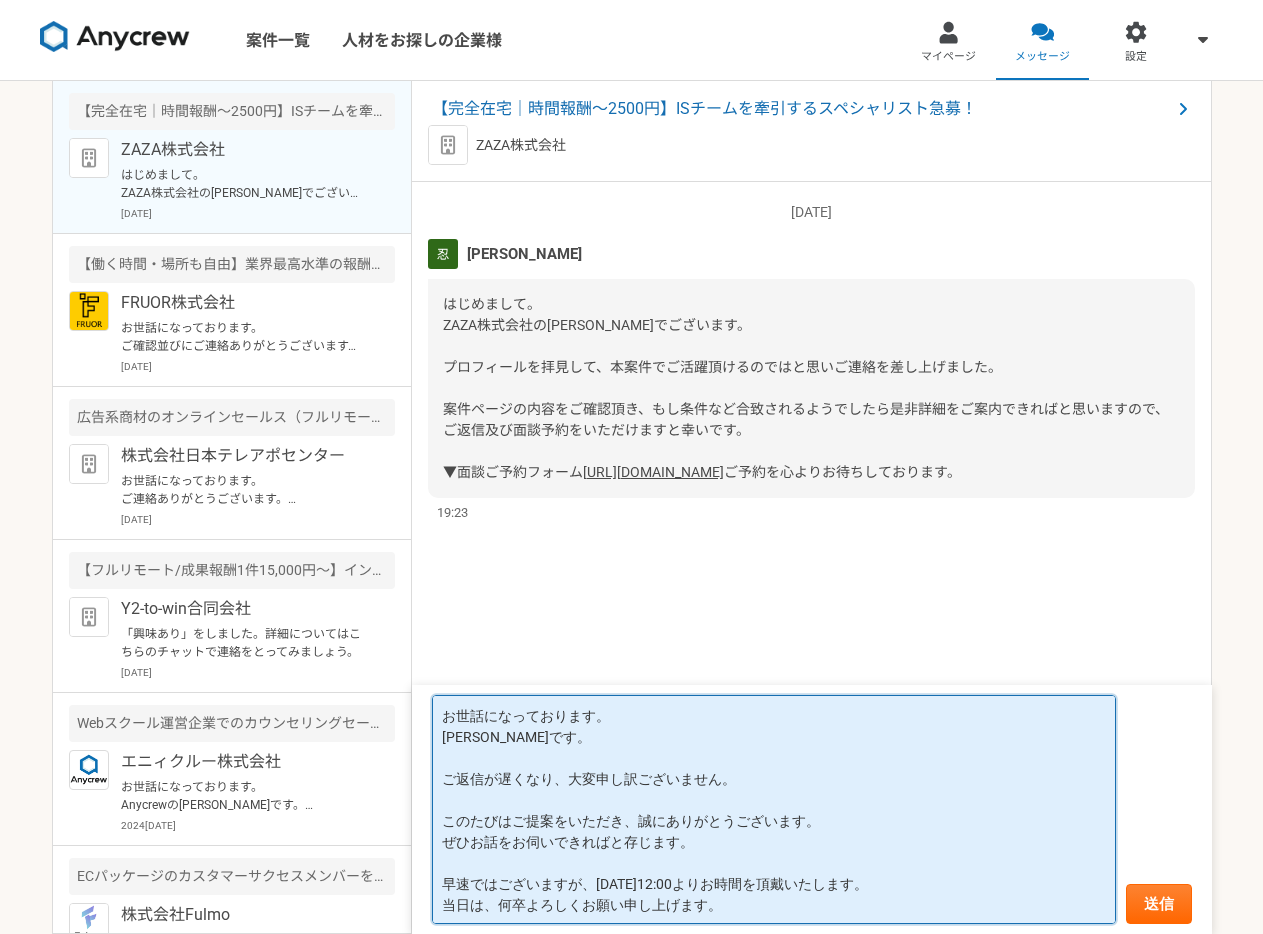 click on "お世話になっております。
[PERSON_NAME]です。
ご返信が遅くなり、大変申し訳ございません。
このたびはご提案をいただき、誠にありがとうございます。
ぜひお話をお伺いできればと存じます。
早速ではございますが、[DATE]12:00よりお時間を頂戴いたします。
当日は、何卒よろしくお願い申し上げます。" at bounding box center (774, 809) 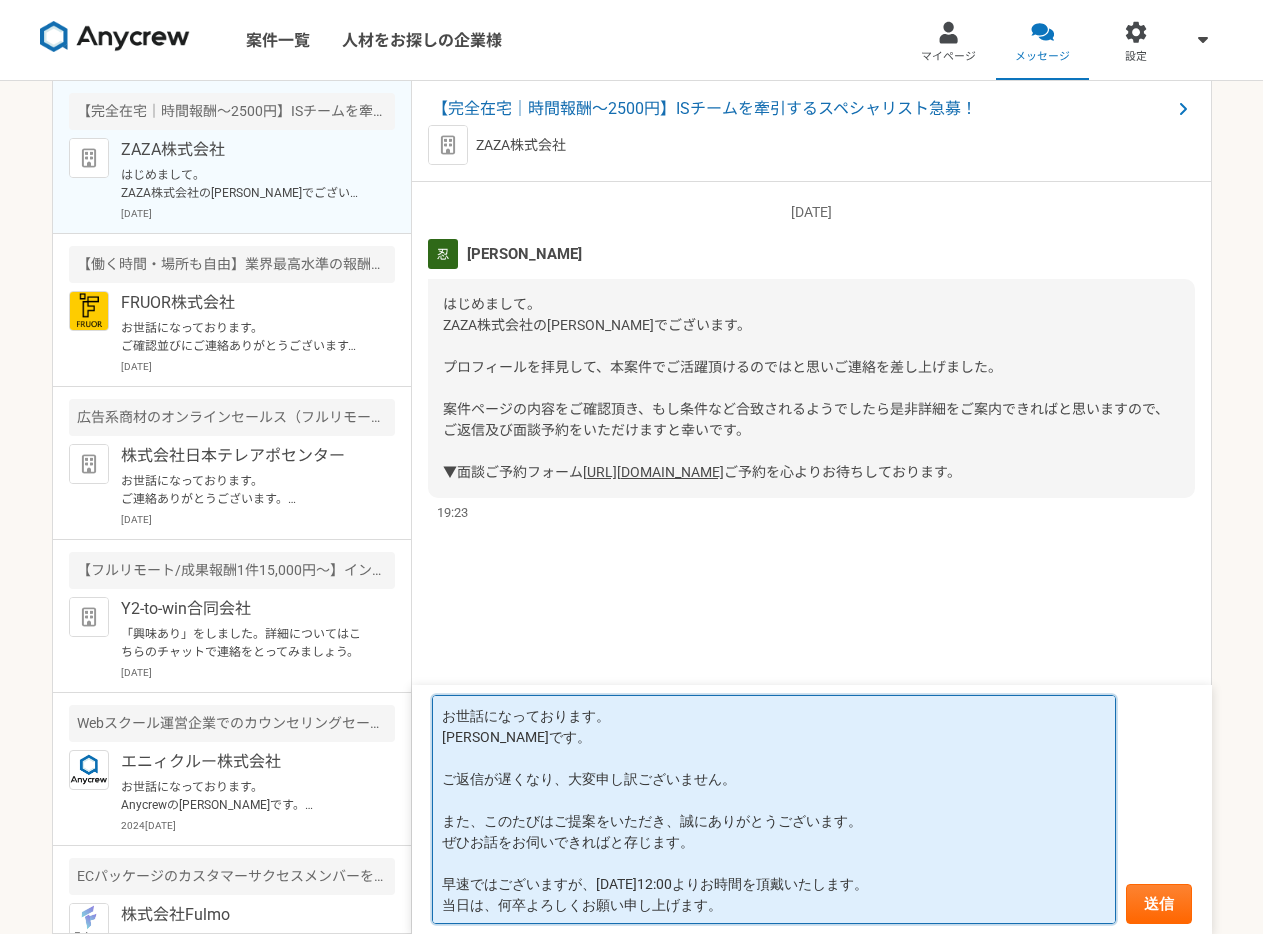 scroll, scrollTop: 2, scrollLeft: 0, axis: vertical 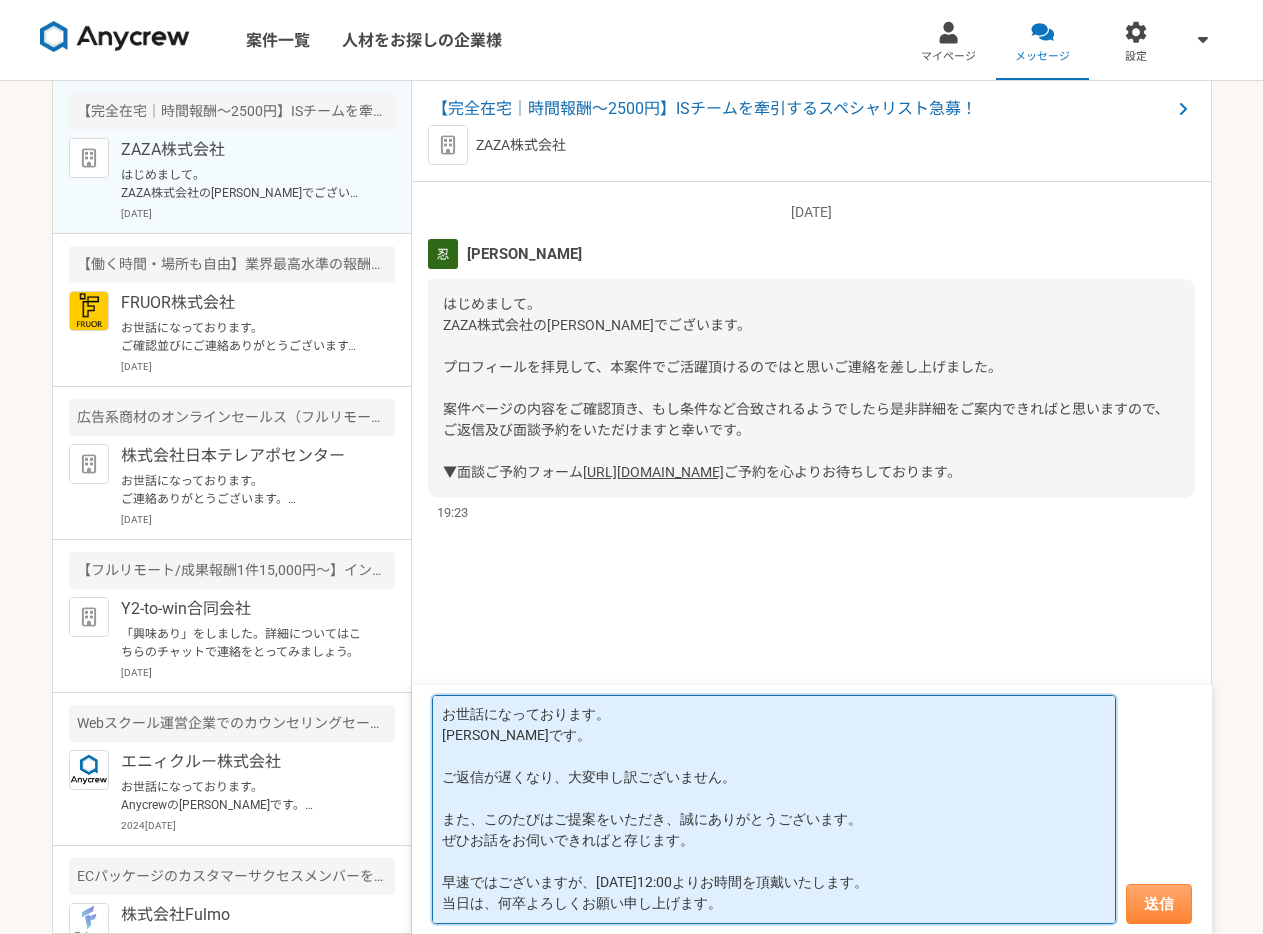 type on "お世話になっております。
[PERSON_NAME]です。
ご返信が遅くなり、大変申し訳ございません。
また、このたびはご提案をいただき、誠にありがとうございます。
ぜひお話をお伺いできればと存じます。
早速ではございますが、[DATE]12:00よりお時間を頂戴いたします。
当日は、何卒よろしくお願い申し上げます。" 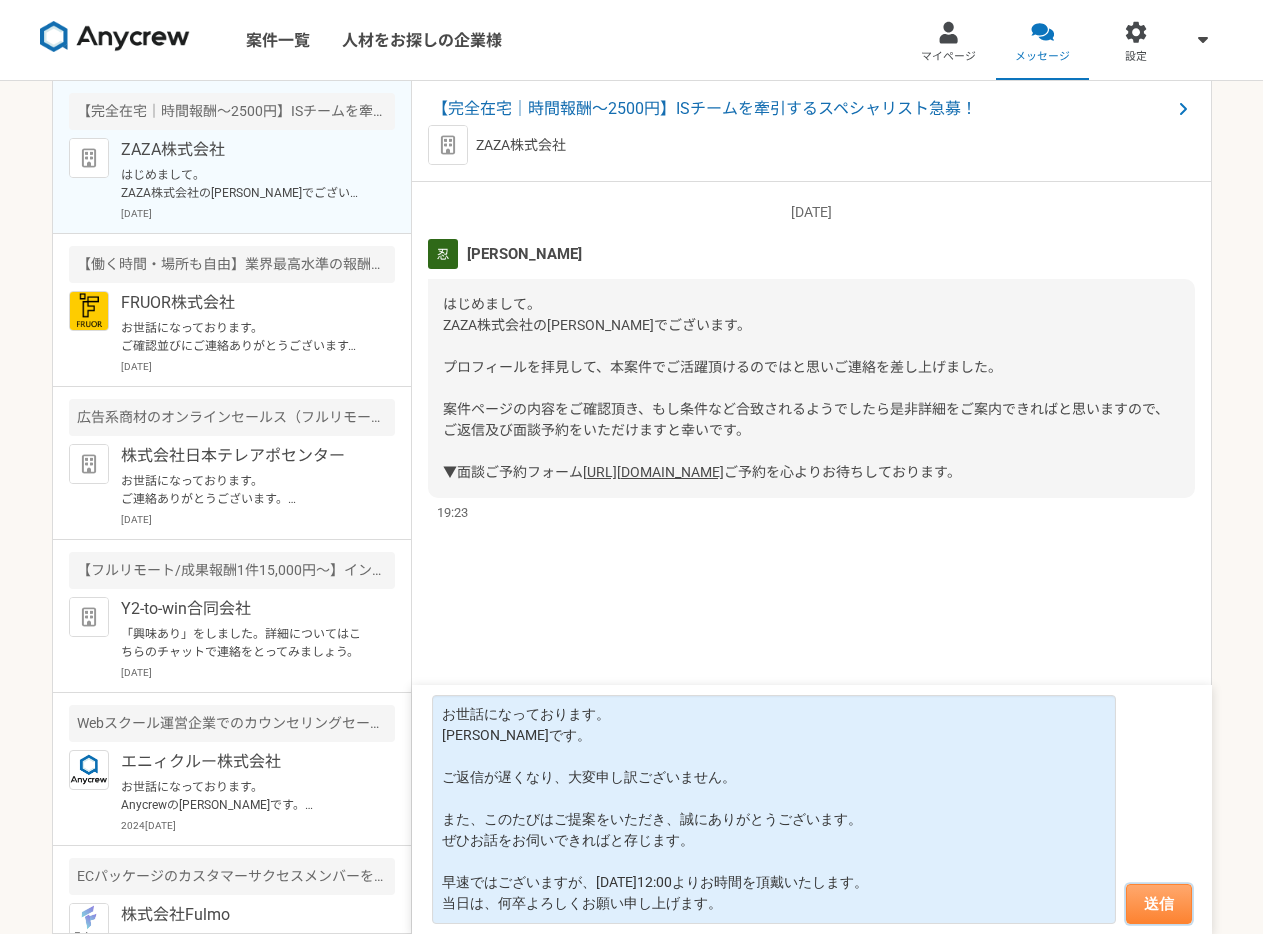click on "送信" at bounding box center [1159, 904] 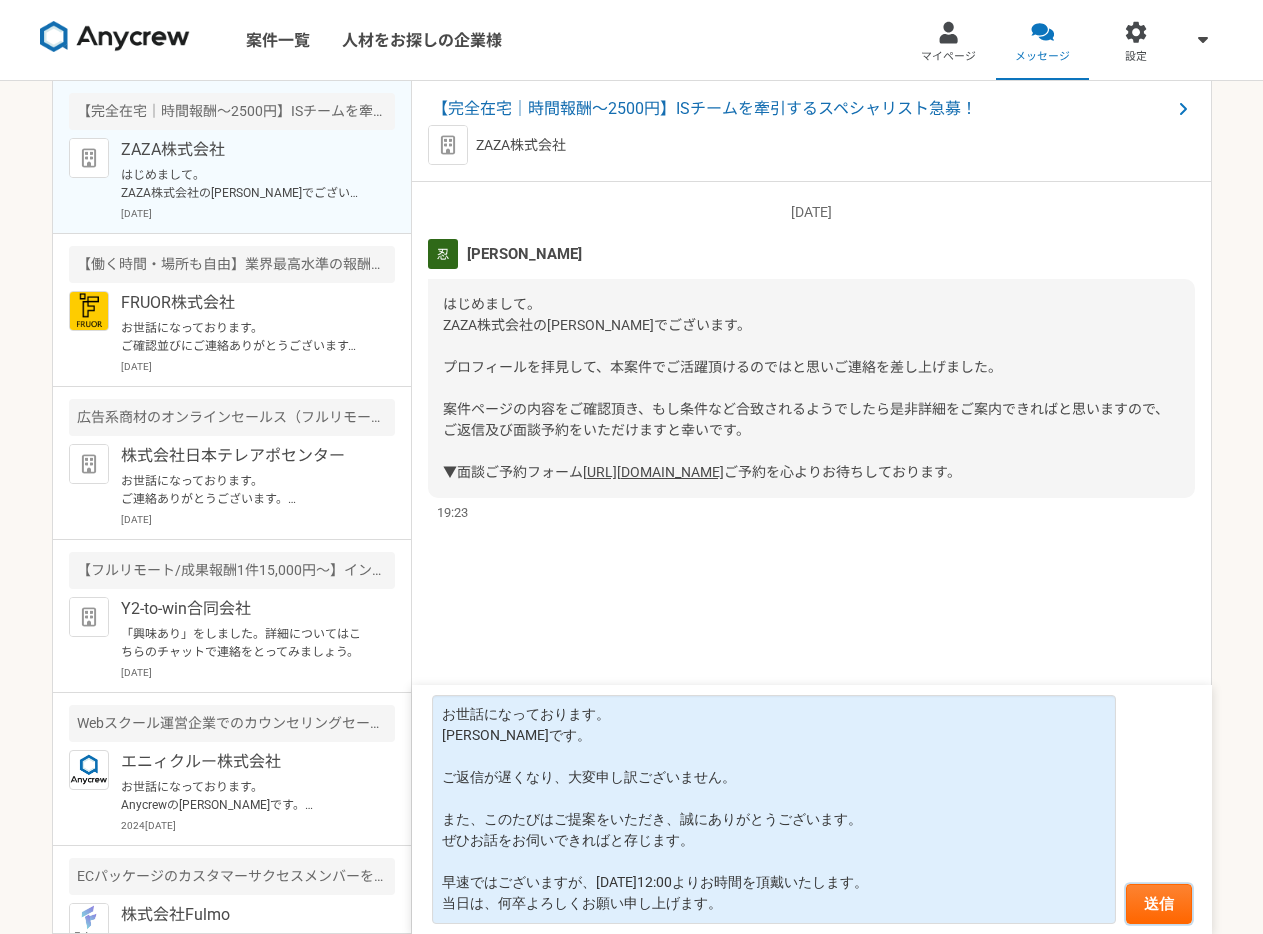 type 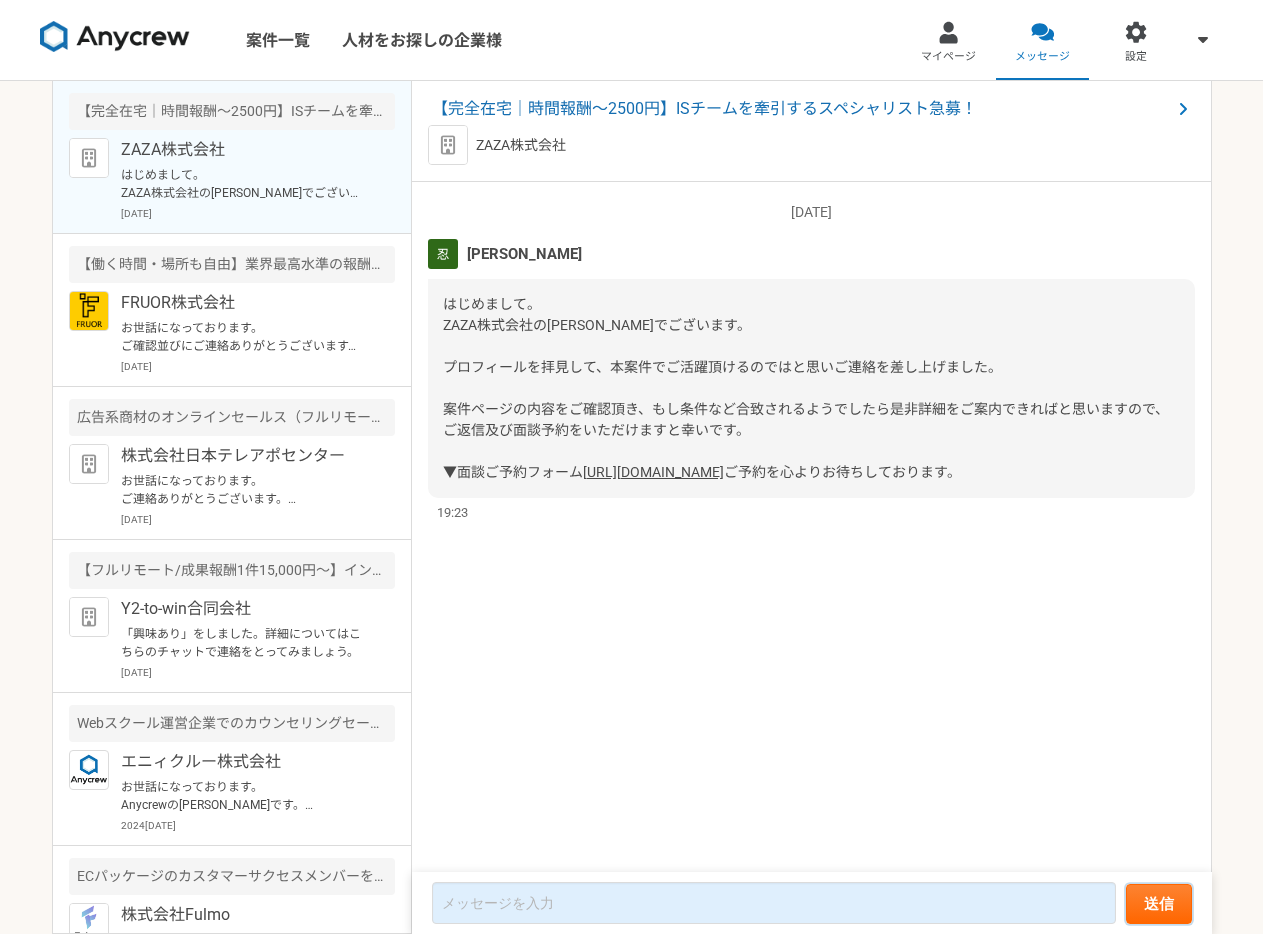 scroll, scrollTop: 0, scrollLeft: 0, axis: both 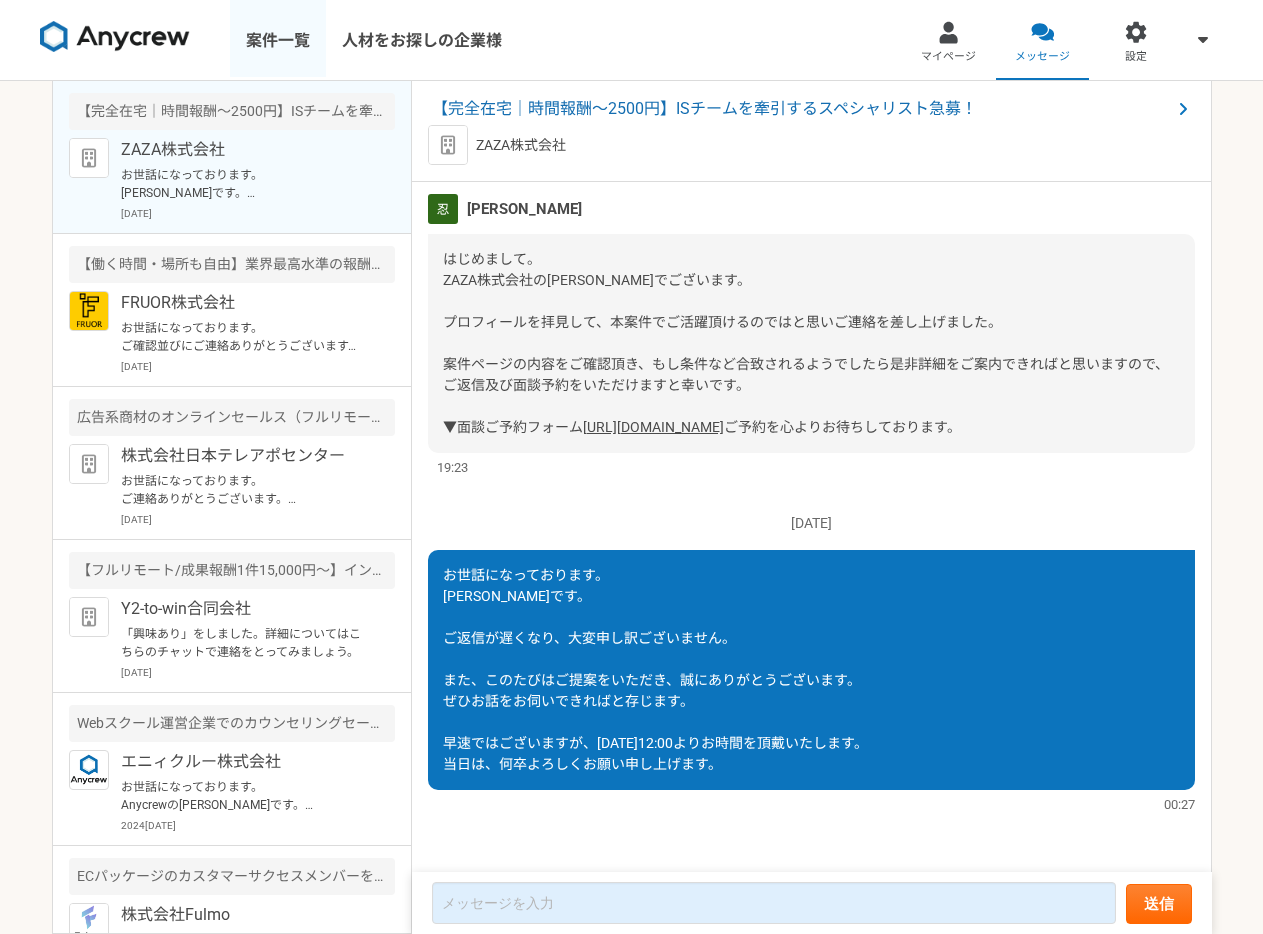 click on "案件一覧" at bounding box center [278, 40] 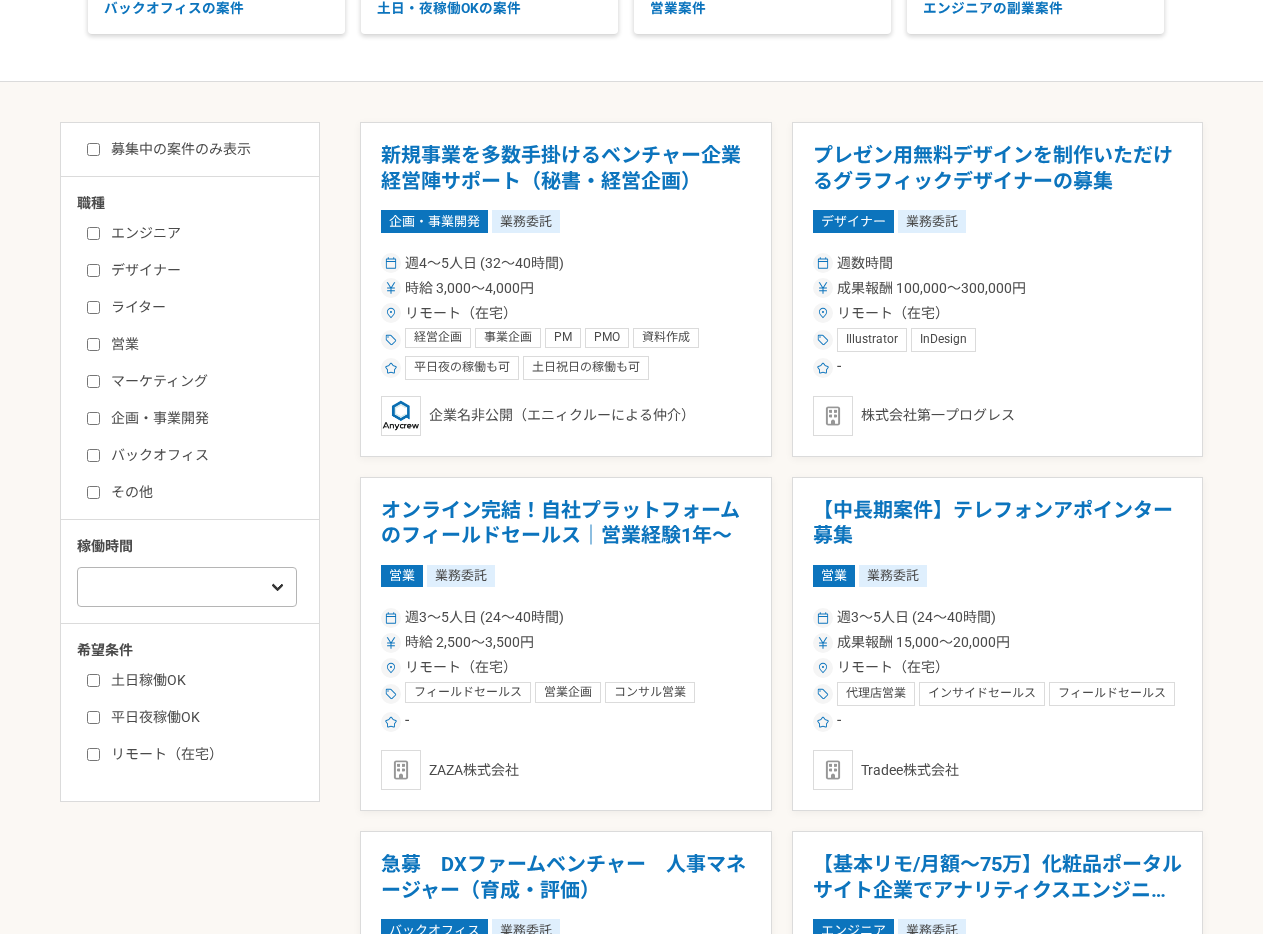 scroll, scrollTop: 319, scrollLeft: 0, axis: vertical 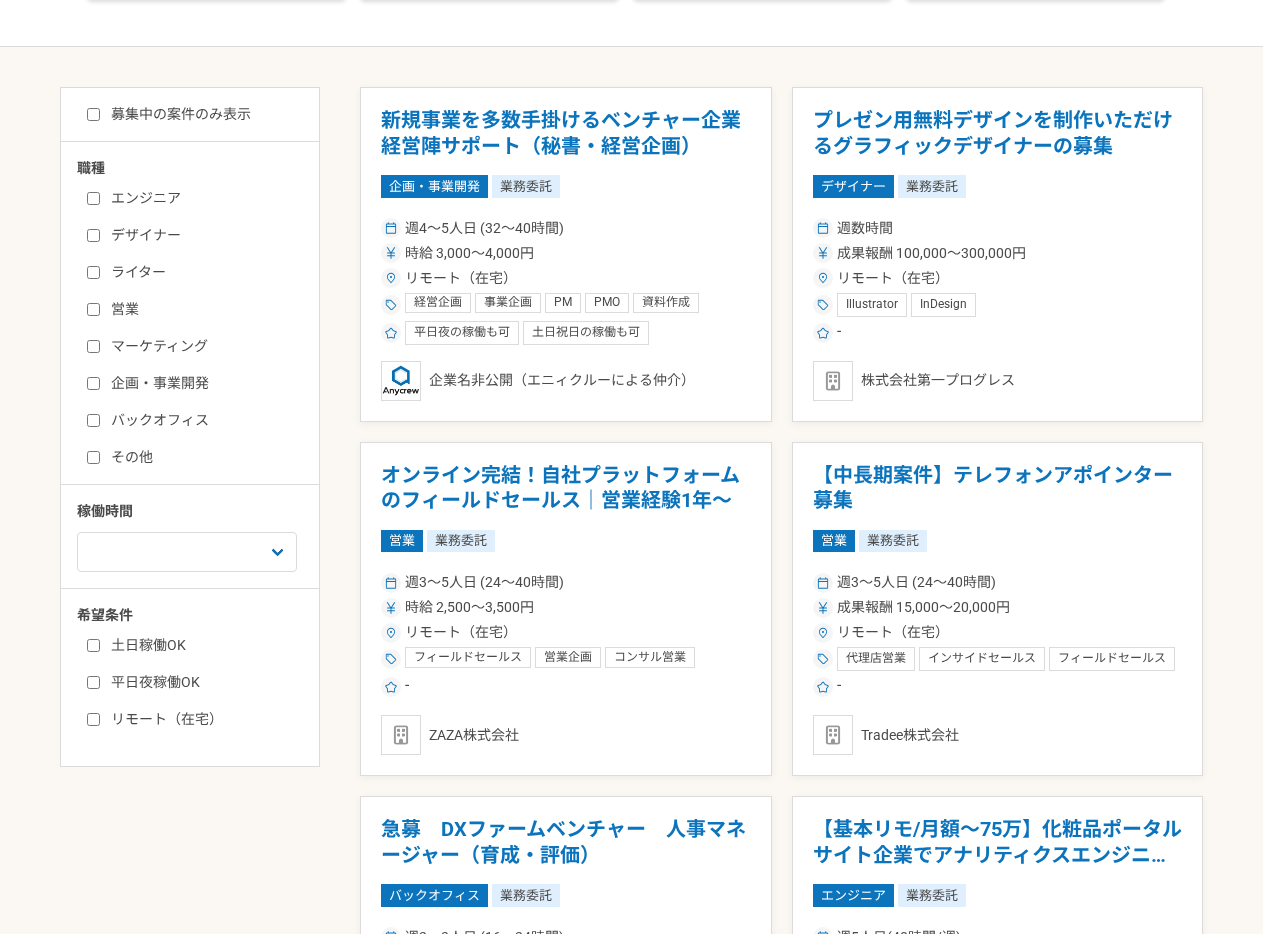click on "リモート（在宅）" at bounding box center (202, 719) 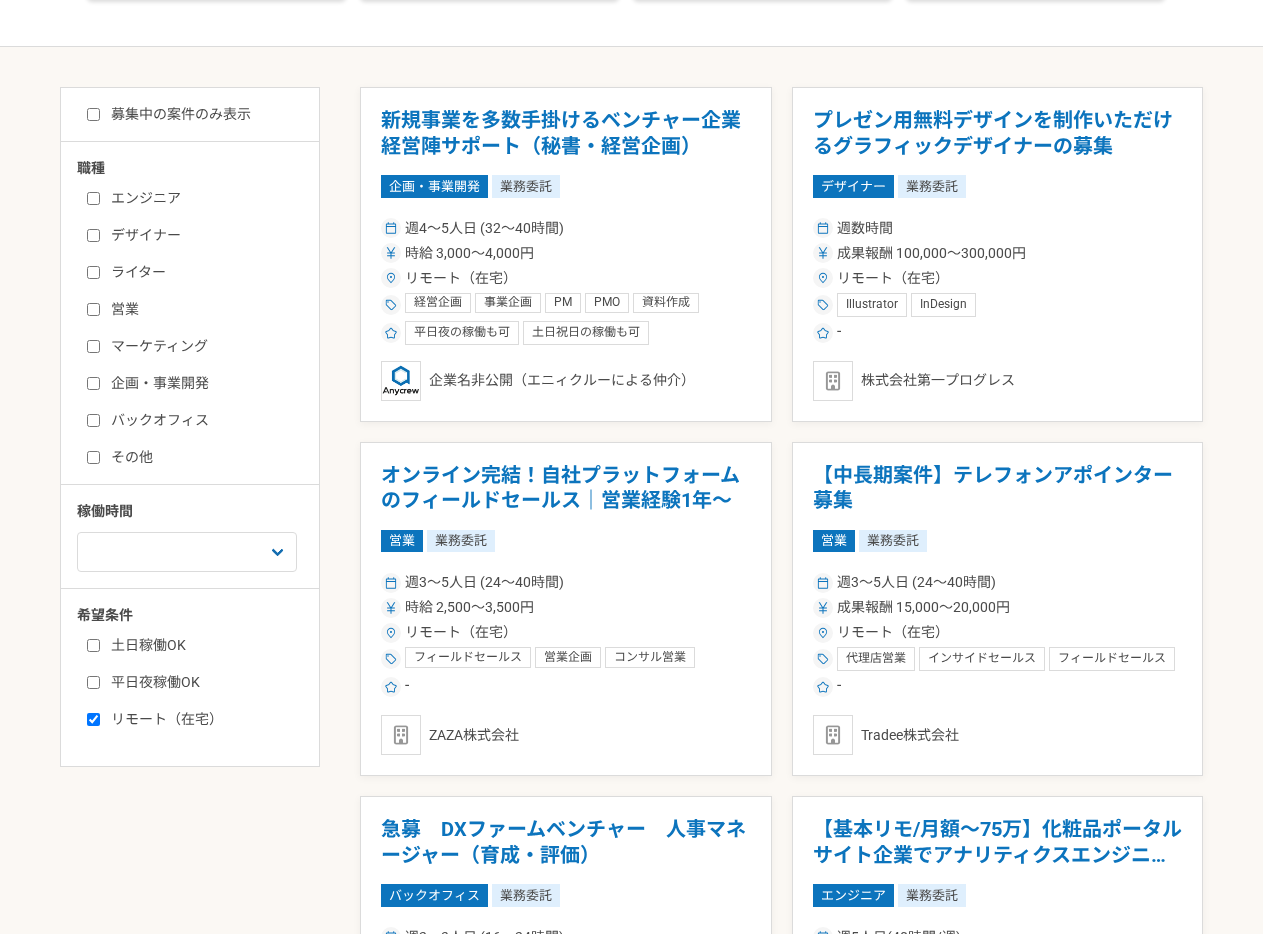 checkbox on "true" 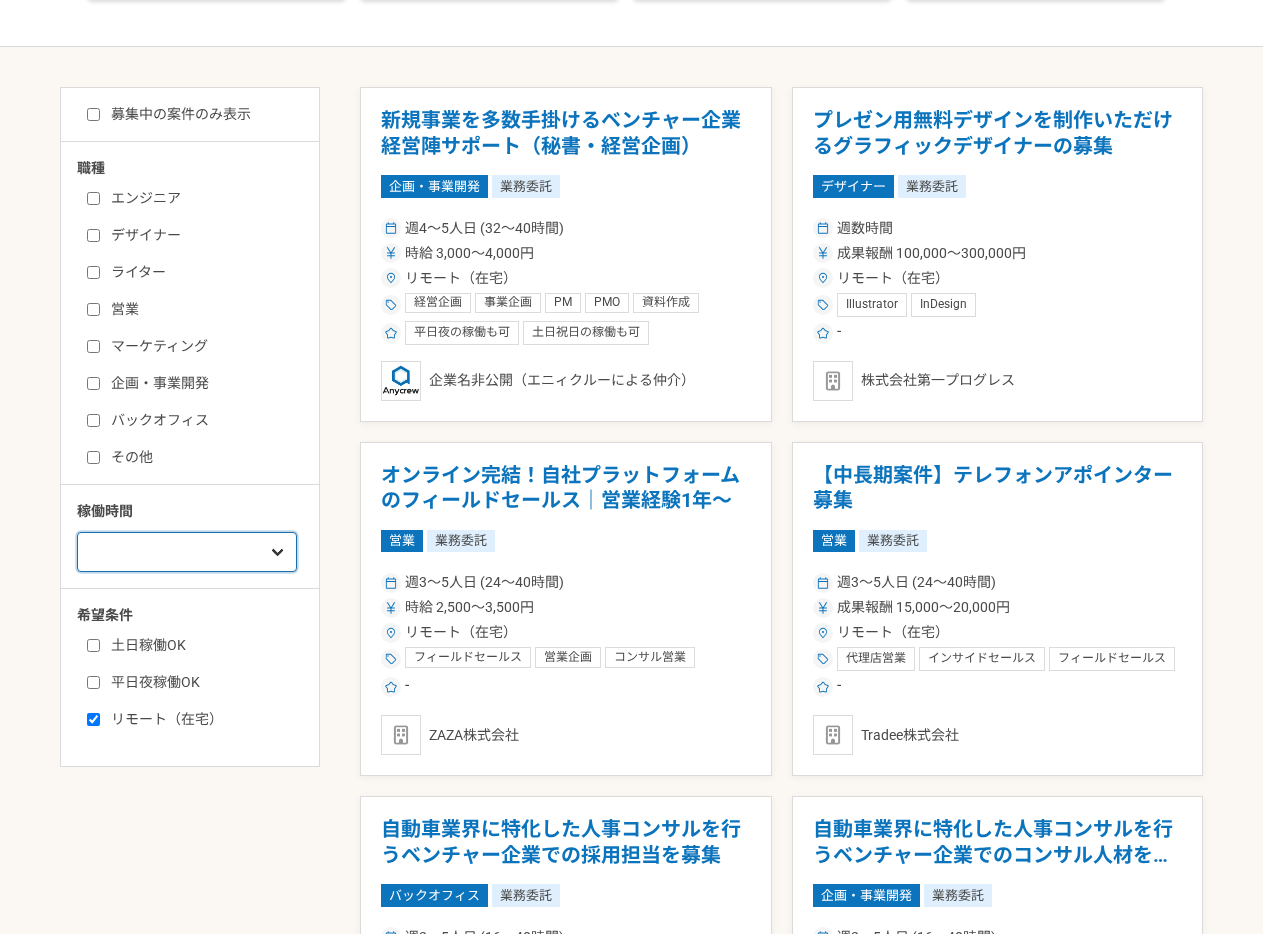 click on "週1人日（8時間）以下 週2人日（16時間）以下 週3人日（24時間）以下 週4人日（32時間）以下 週5人日（40時間）以下" at bounding box center (187, 552) 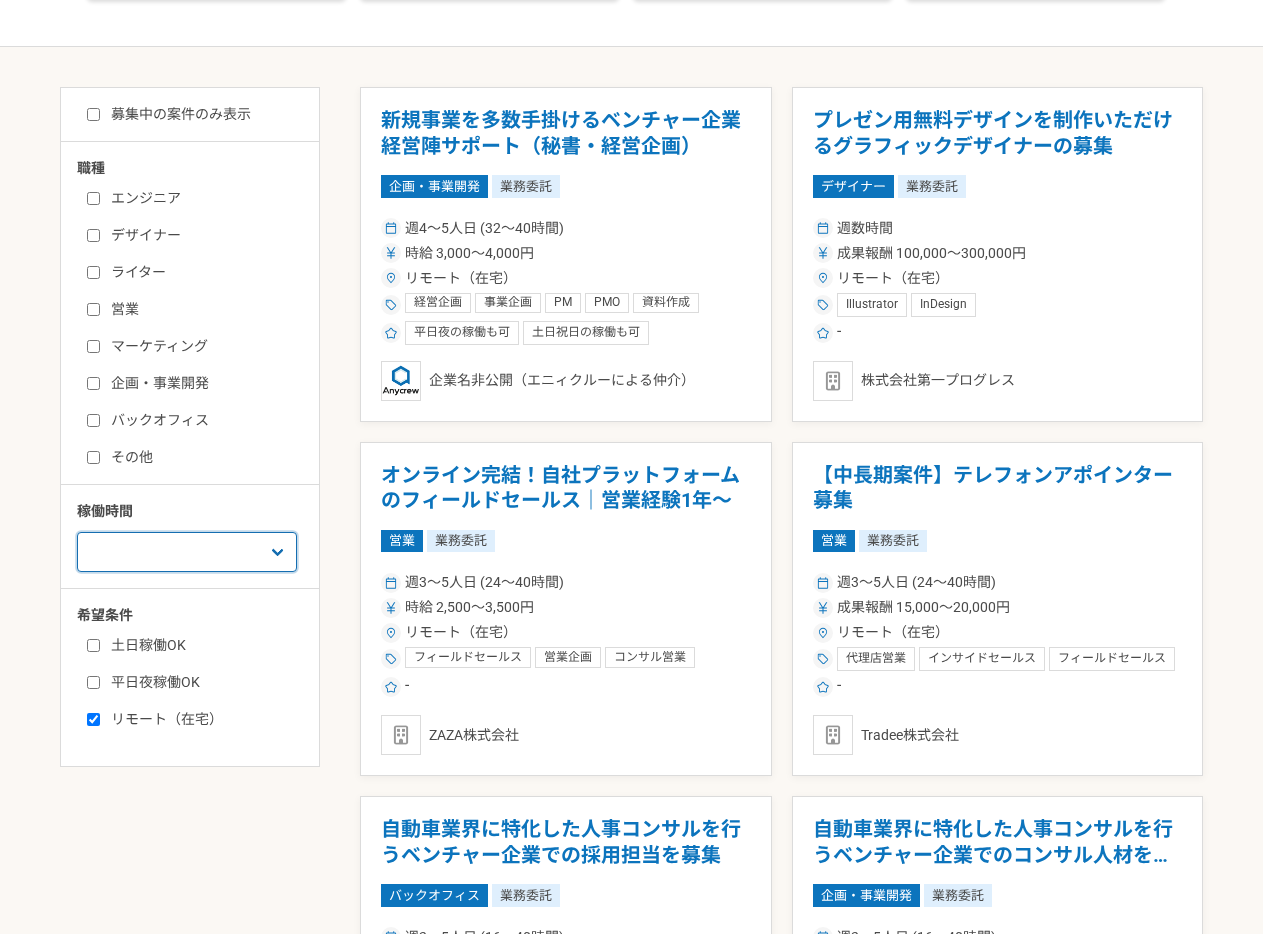 scroll, scrollTop: 0, scrollLeft: 0, axis: both 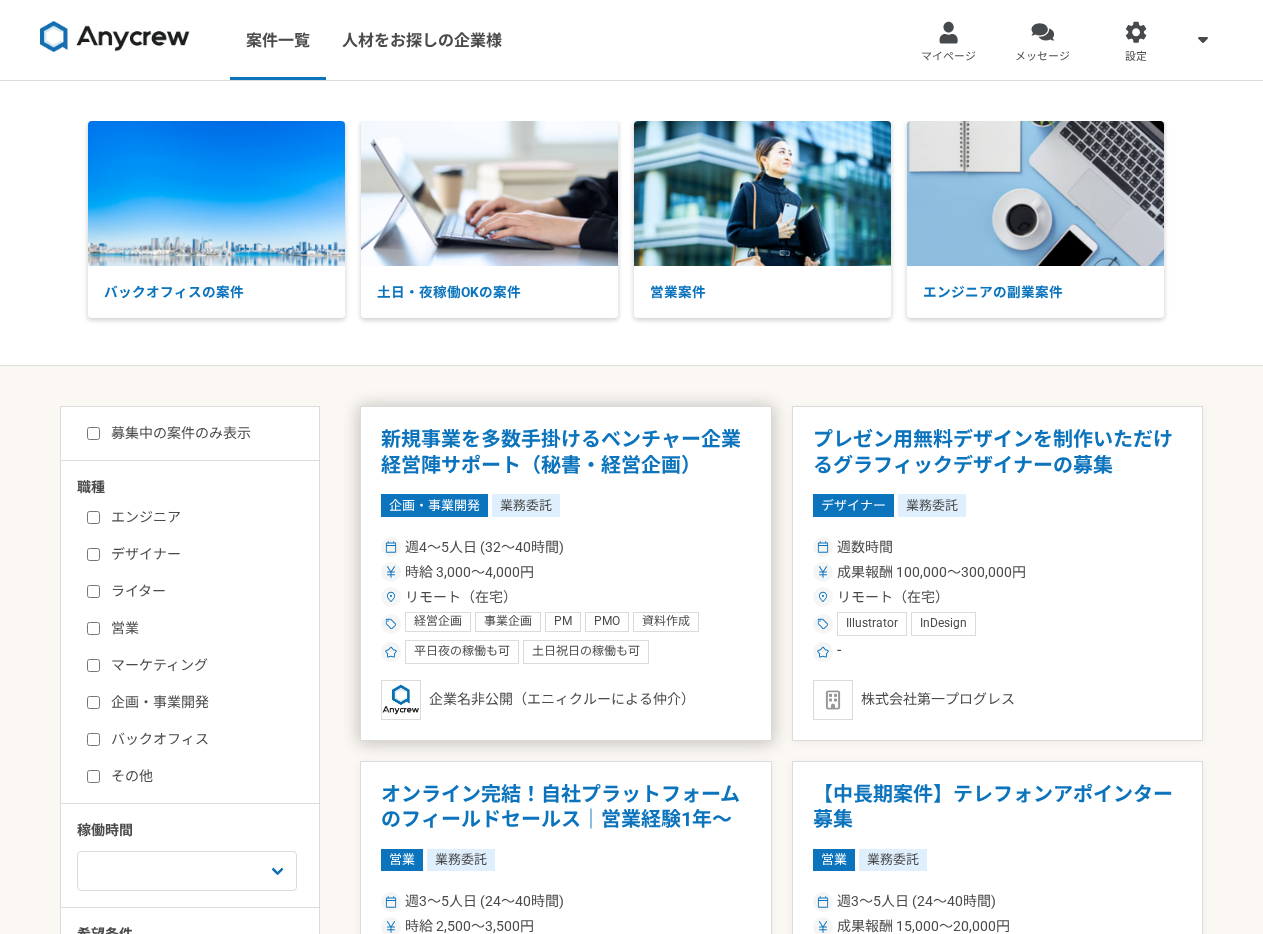 click on "新規事業を多数手掛けるベンチャー企業　経営陣サポート（秘書・経営企画）" at bounding box center [566, 452] 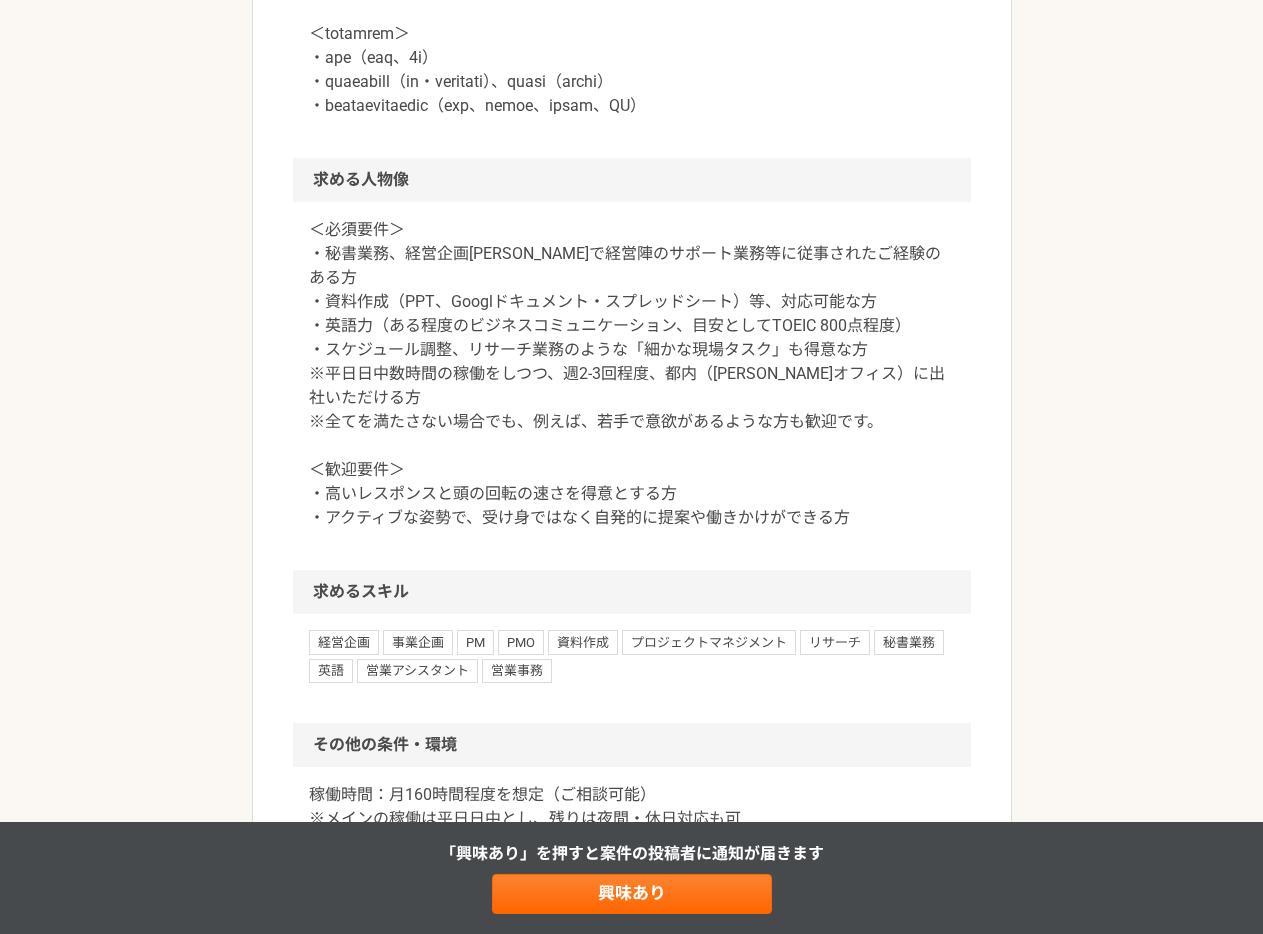 scroll, scrollTop: 1514, scrollLeft: 0, axis: vertical 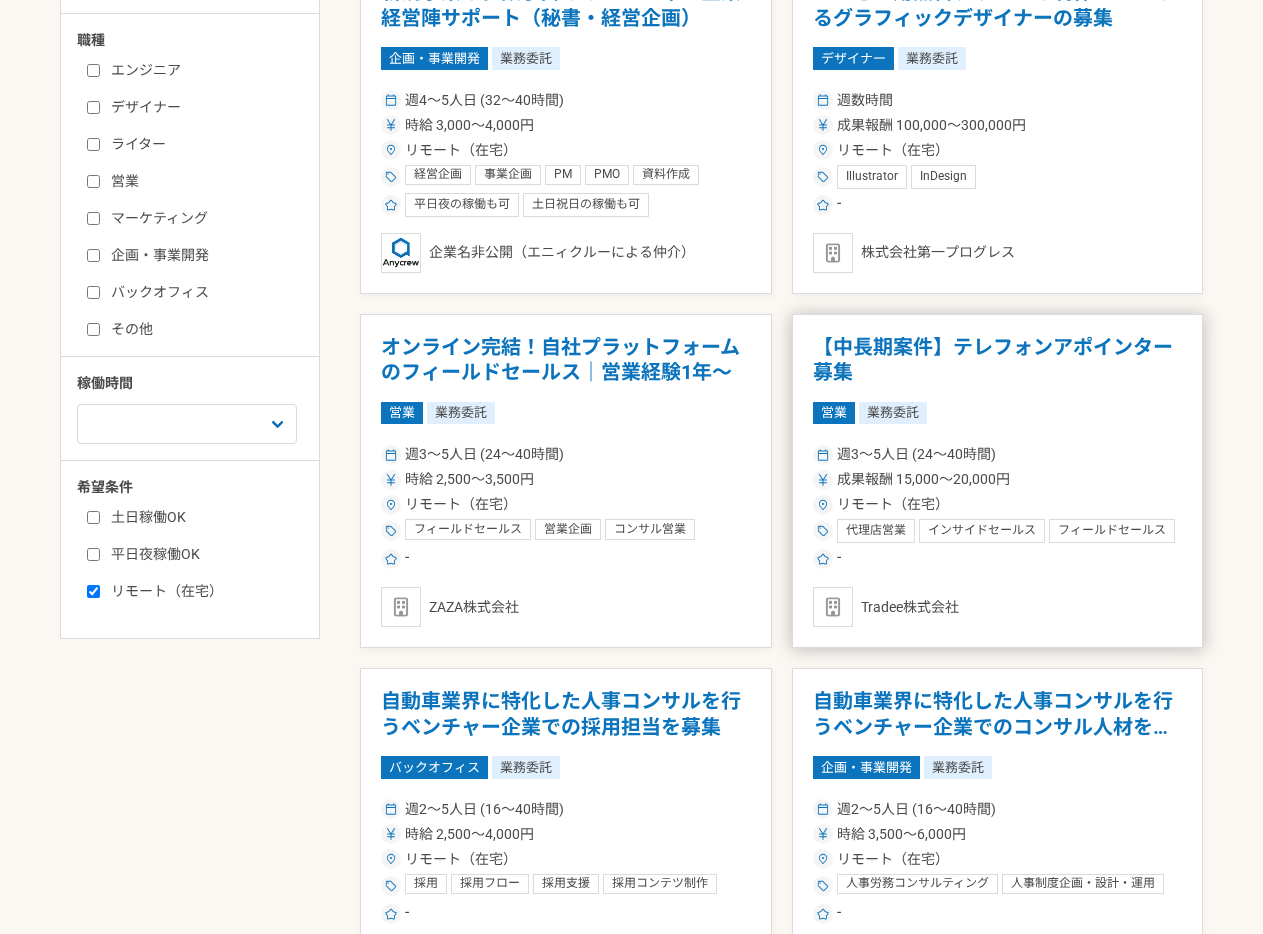 click on "【中長期案件】テレフォンアポインター募集" at bounding box center [998, 360] 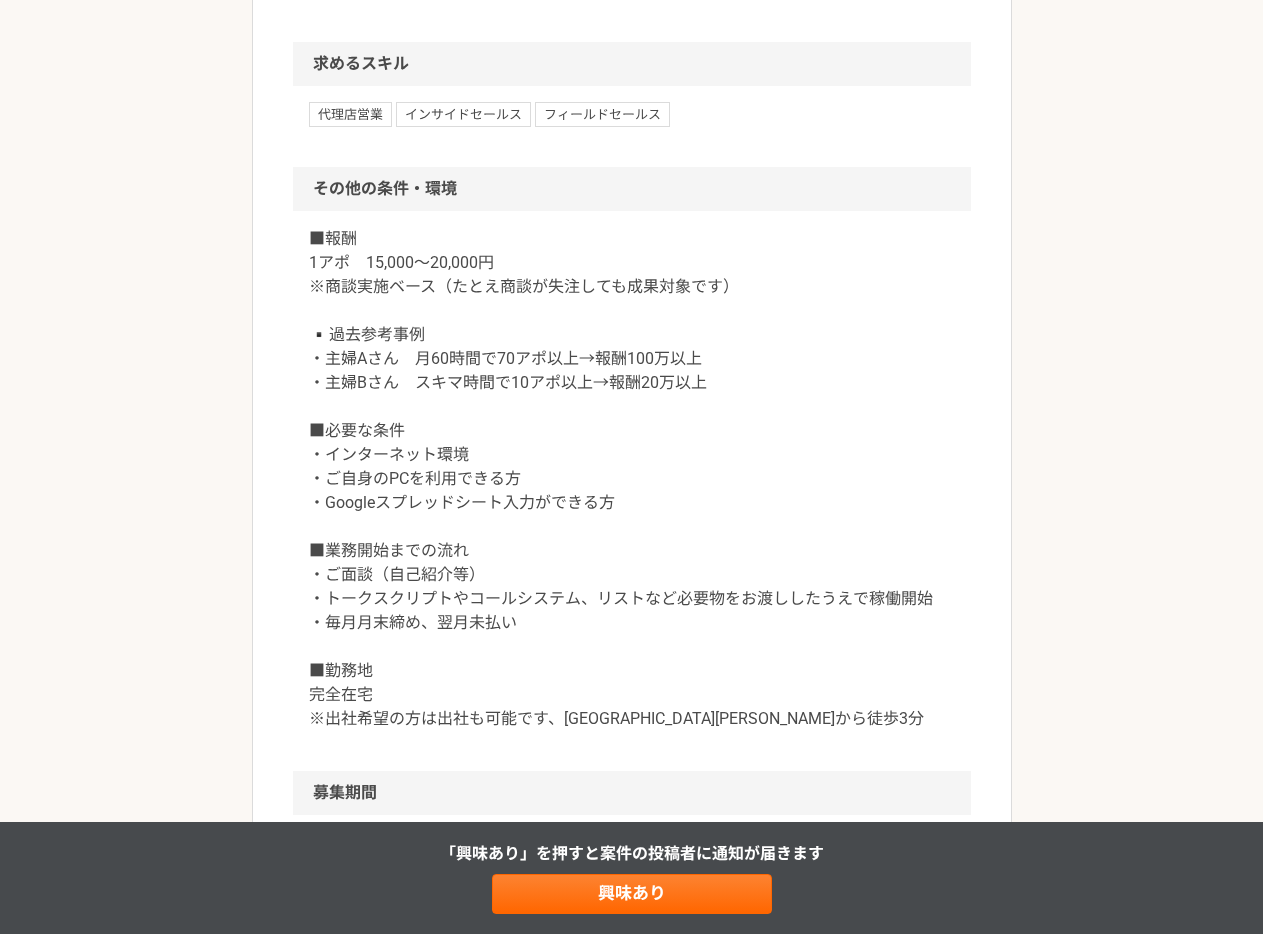 scroll, scrollTop: 1563, scrollLeft: 0, axis: vertical 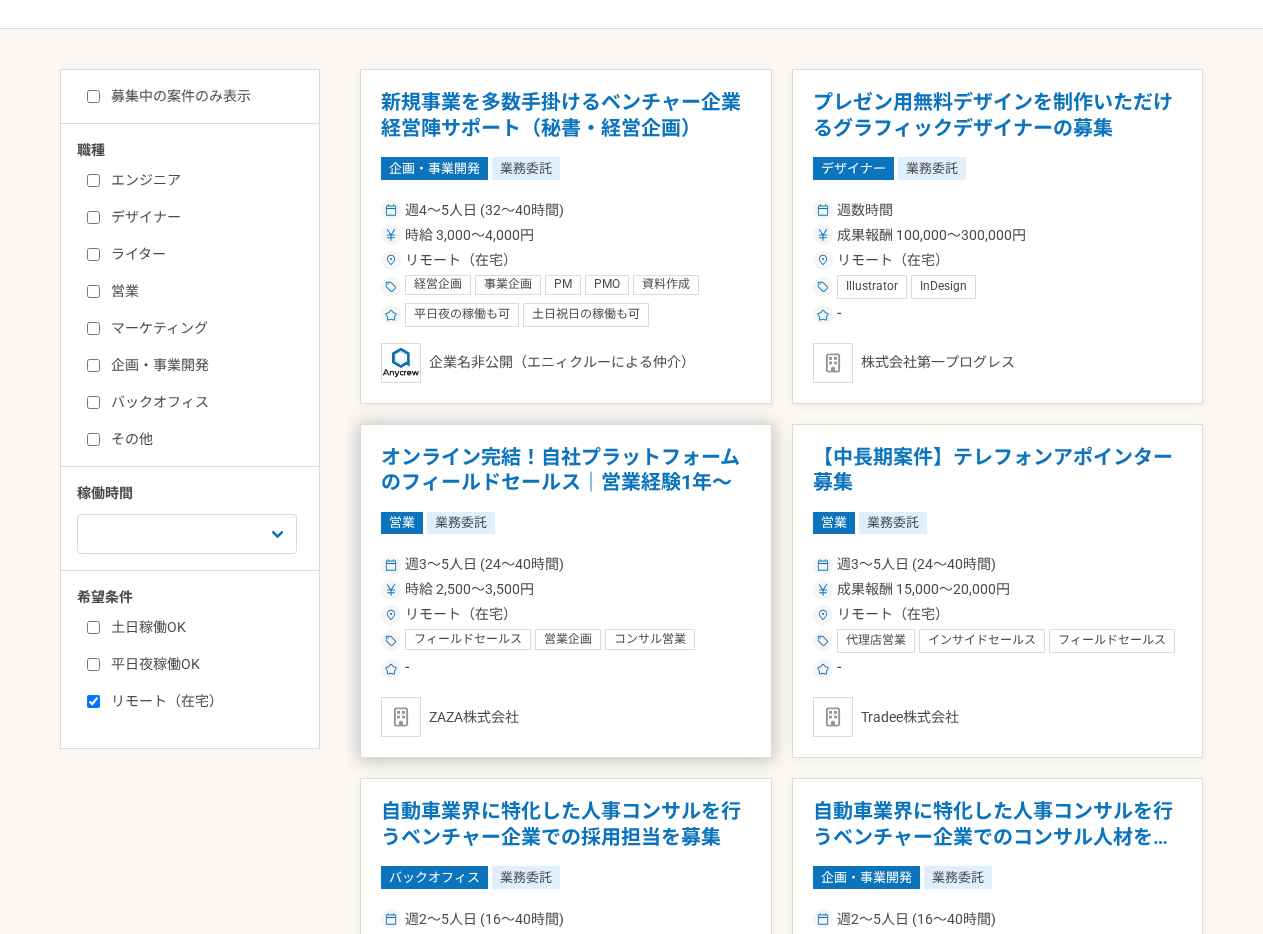 click on "オンライン完結！自社プラットフォームのフィールドセールス｜営業経験1年〜" at bounding box center (566, 470) 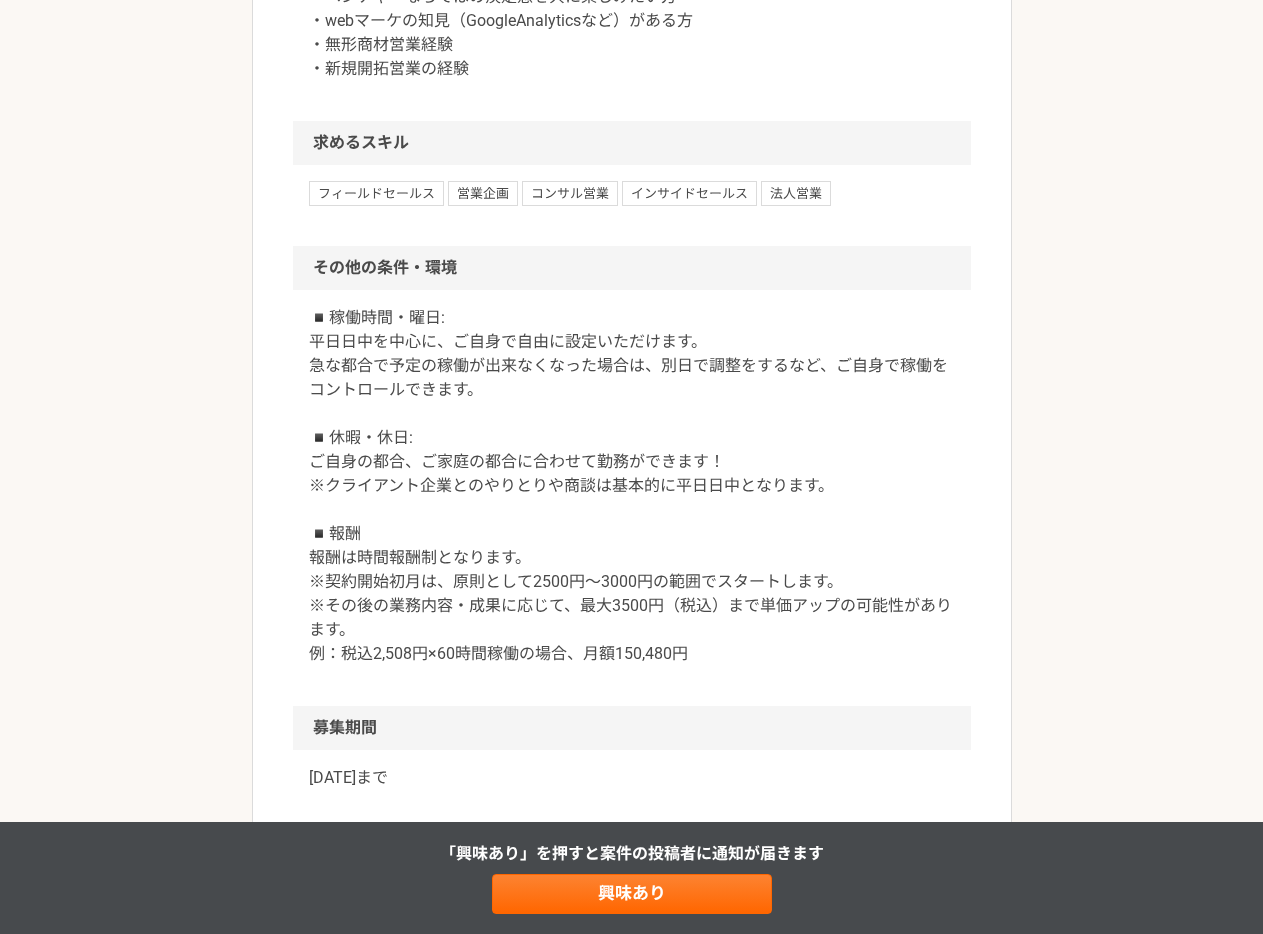 scroll, scrollTop: 2013, scrollLeft: 0, axis: vertical 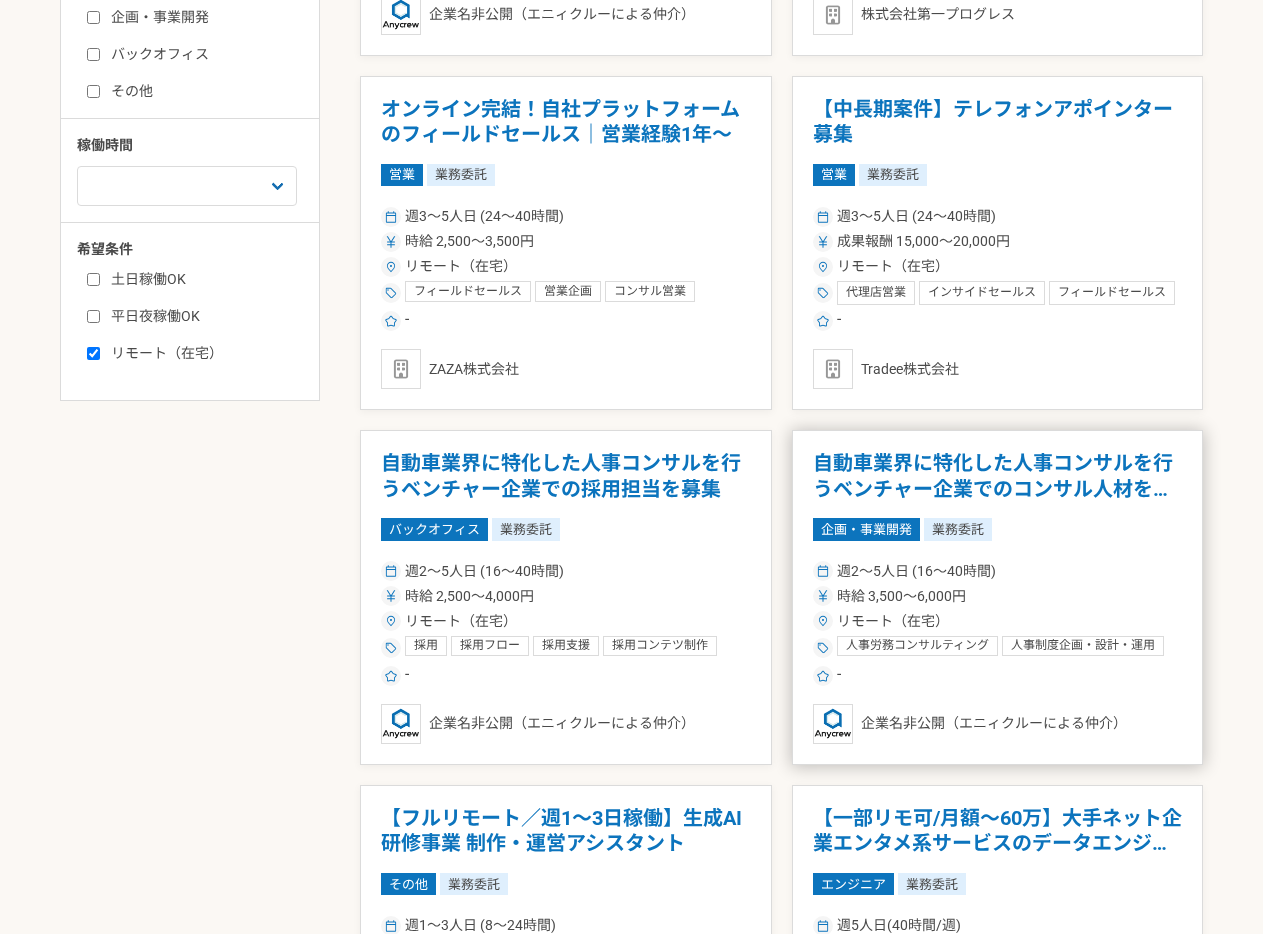 click on "自動車業界に特化した人事コンサルを行うベンチャー企業でのコンサル人材を募集" at bounding box center [998, 476] 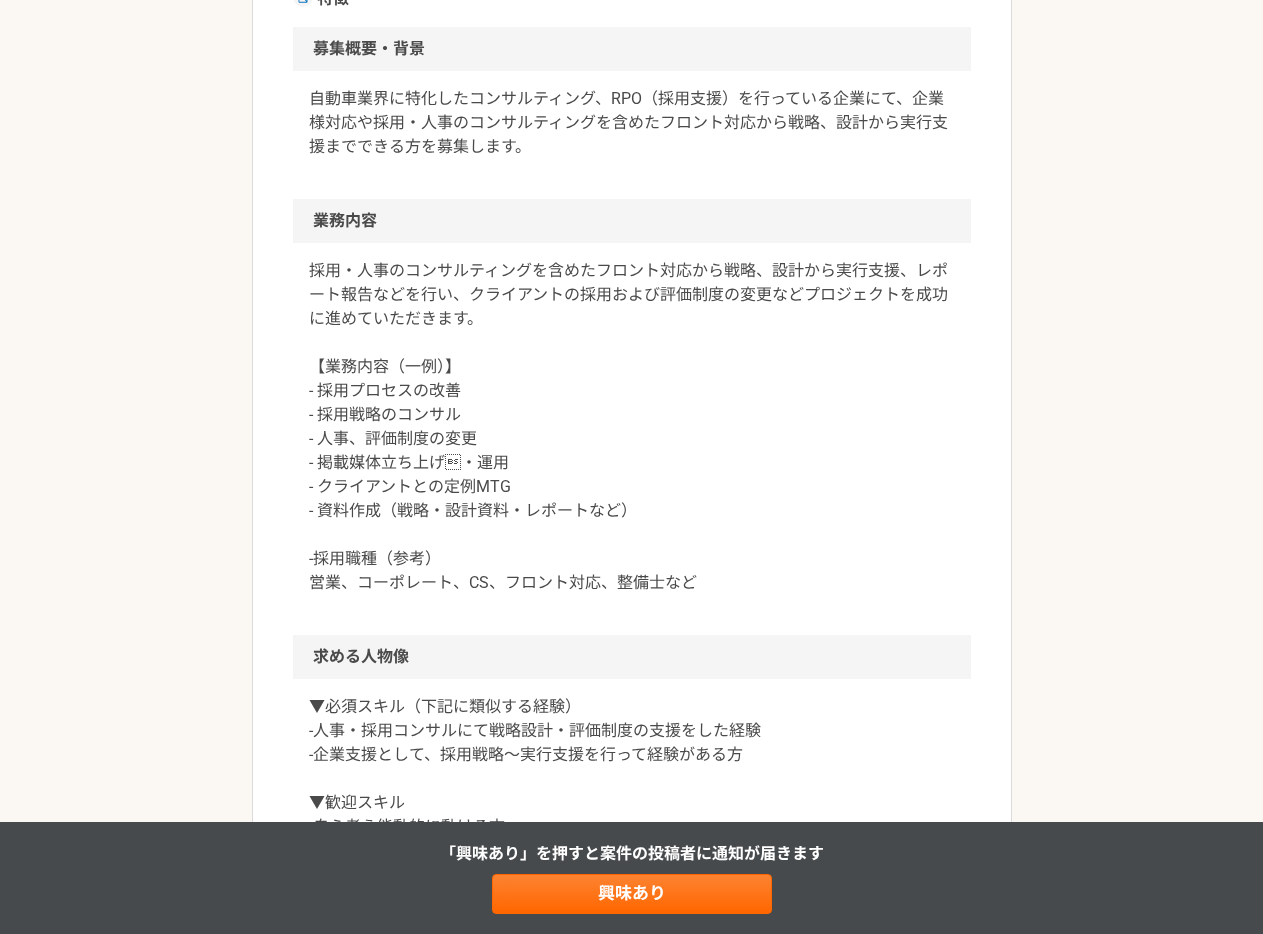 scroll, scrollTop: 597, scrollLeft: 0, axis: vertical 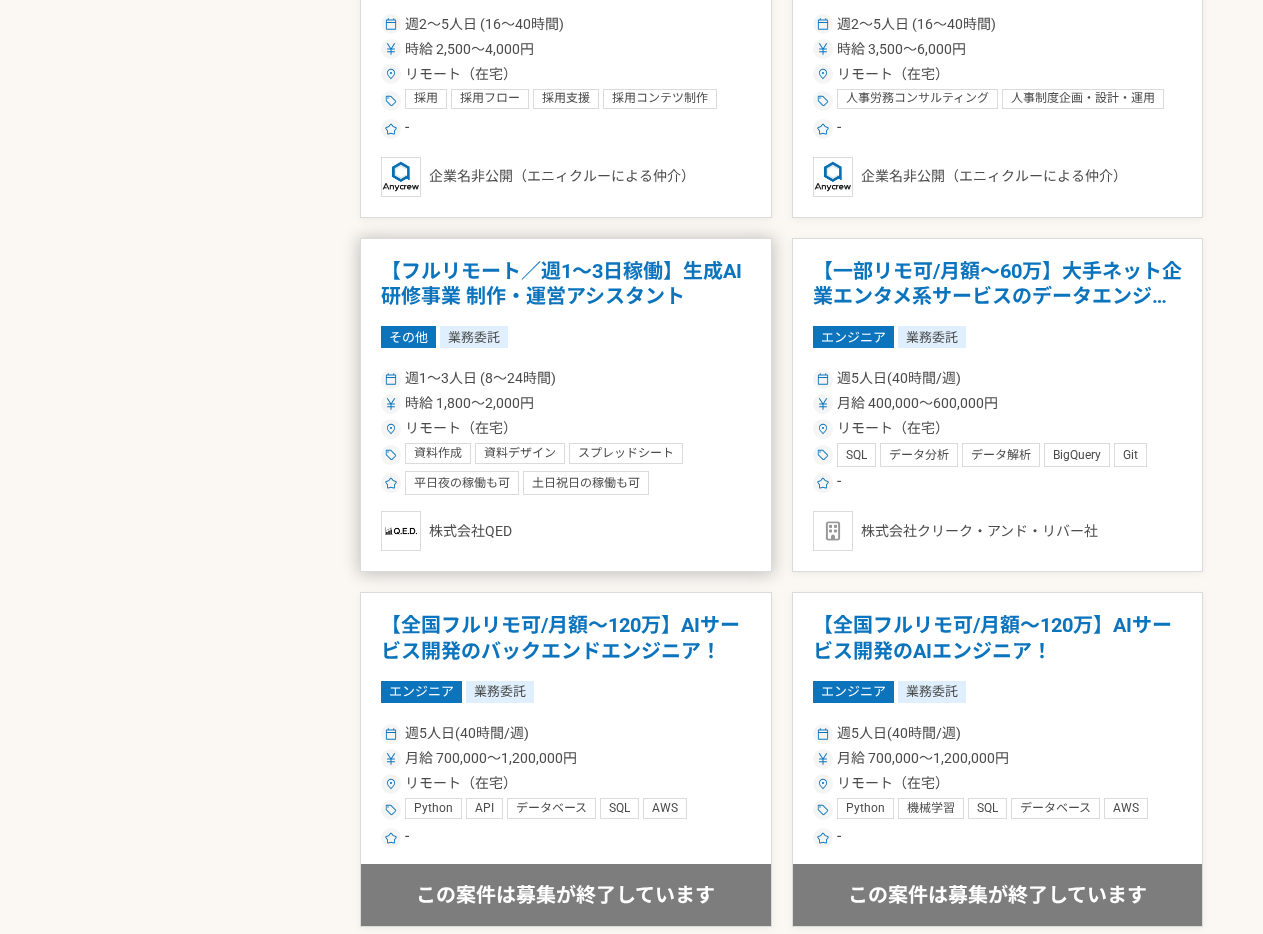 click on "【フルリモート／週1～3日稼働】生成AI研修事業 制作・運営アシスタント" at bounding box center [566, 284] 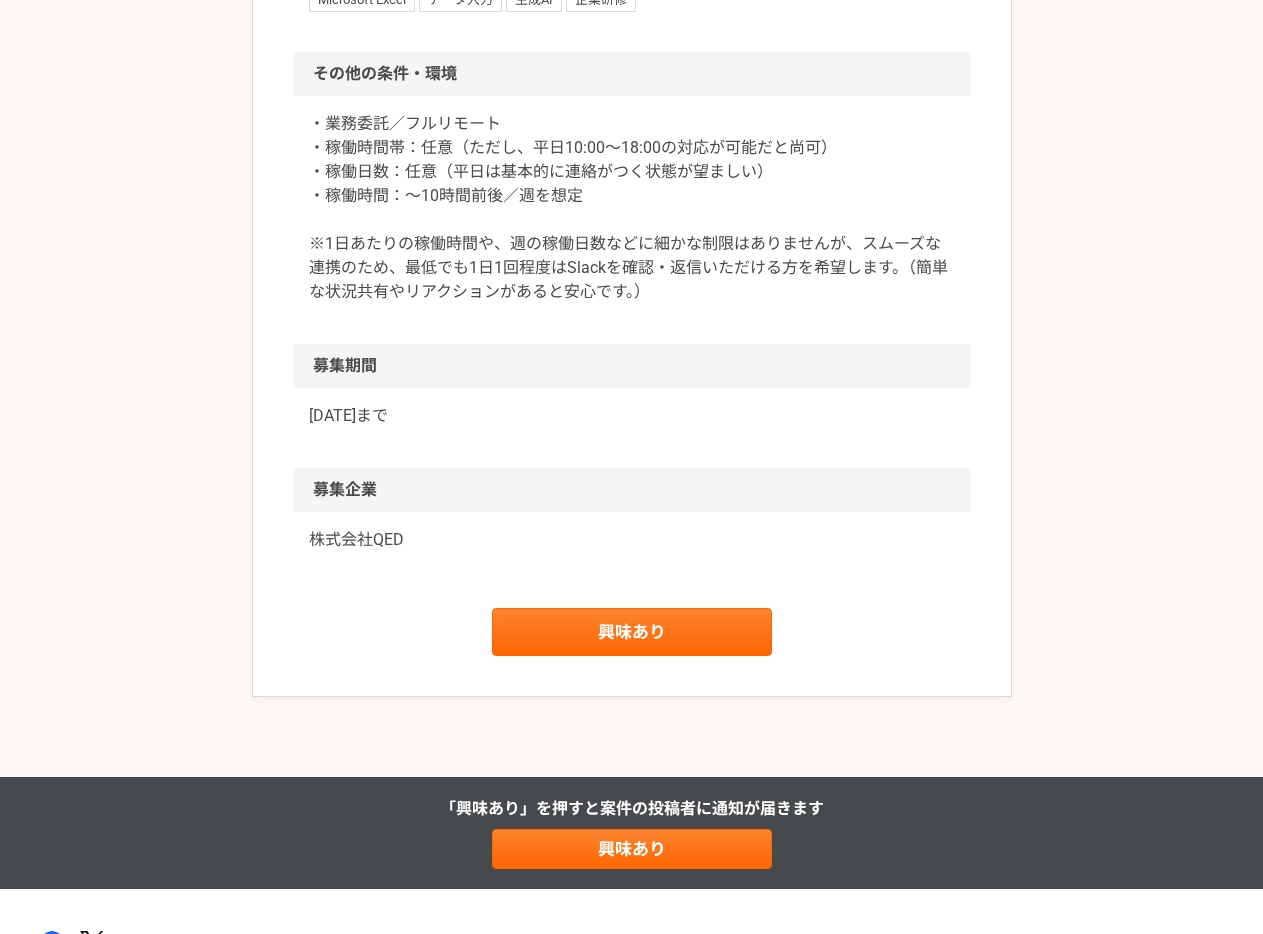 scroll, scrollTop: 1752, scrollLeft: 0, axis: vertical 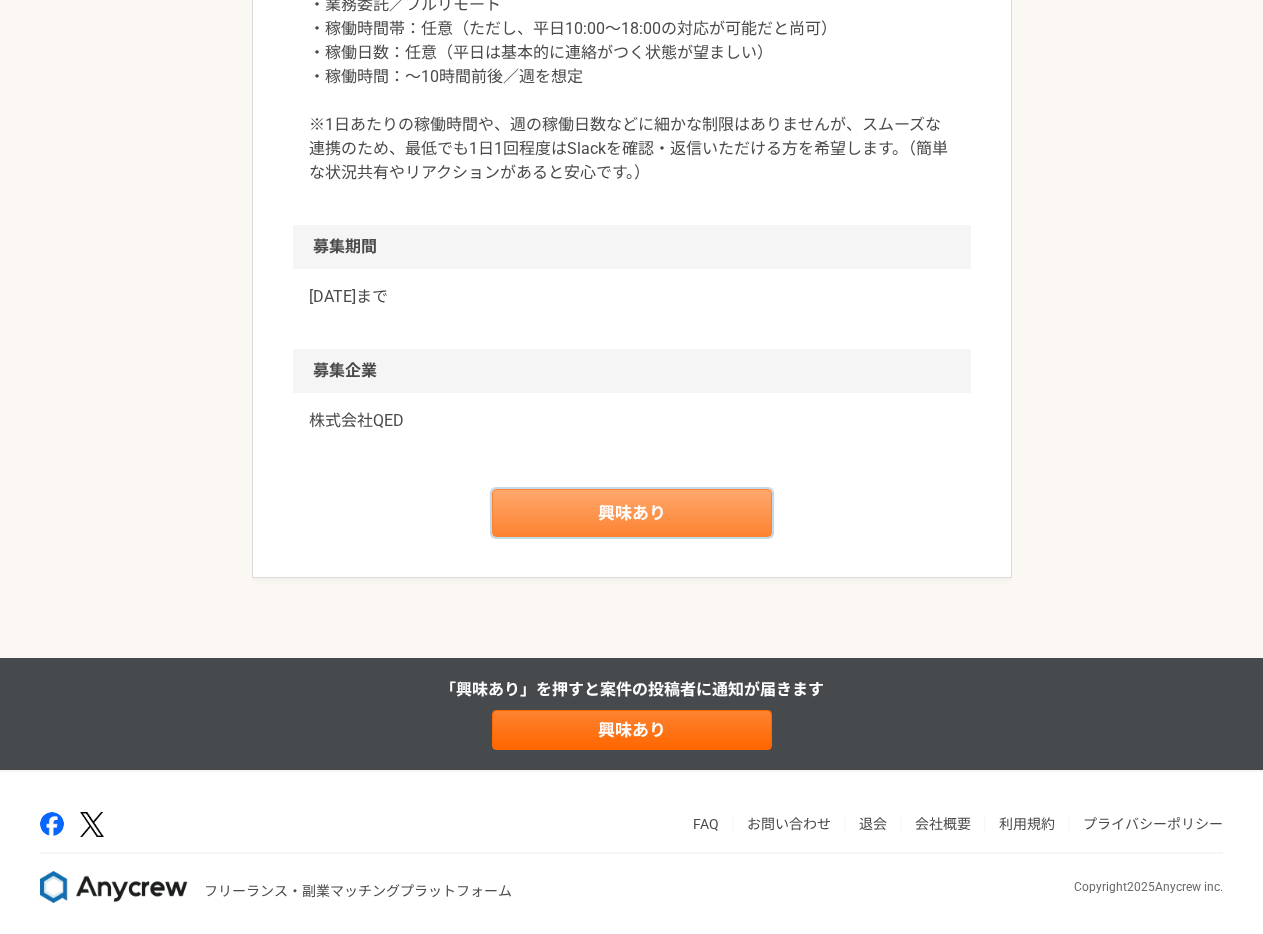 click on "興味あり" at bounding box center (632, 513) 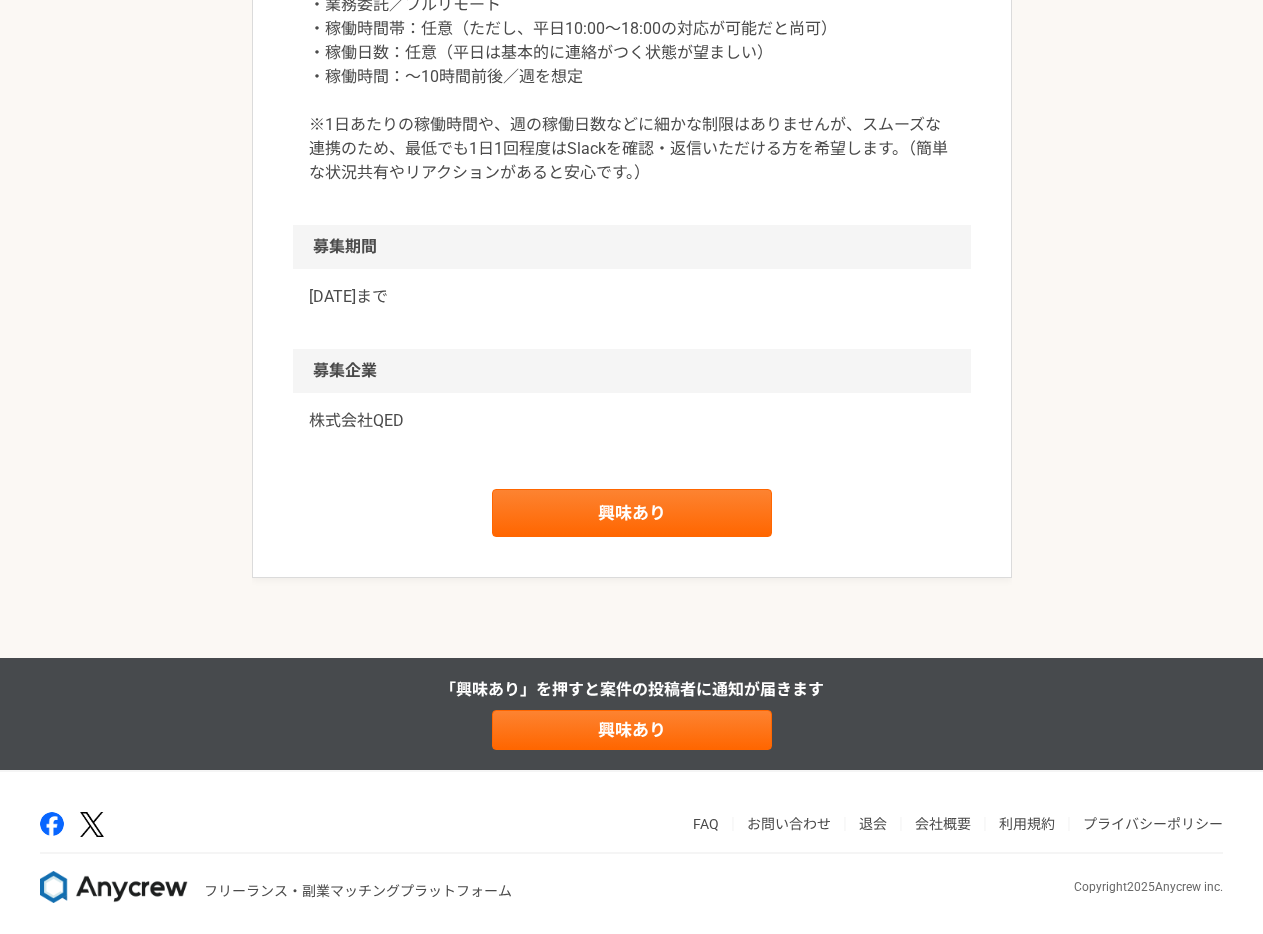 scroll, scrollTop: 0, scrollLeft: 0, axis: both 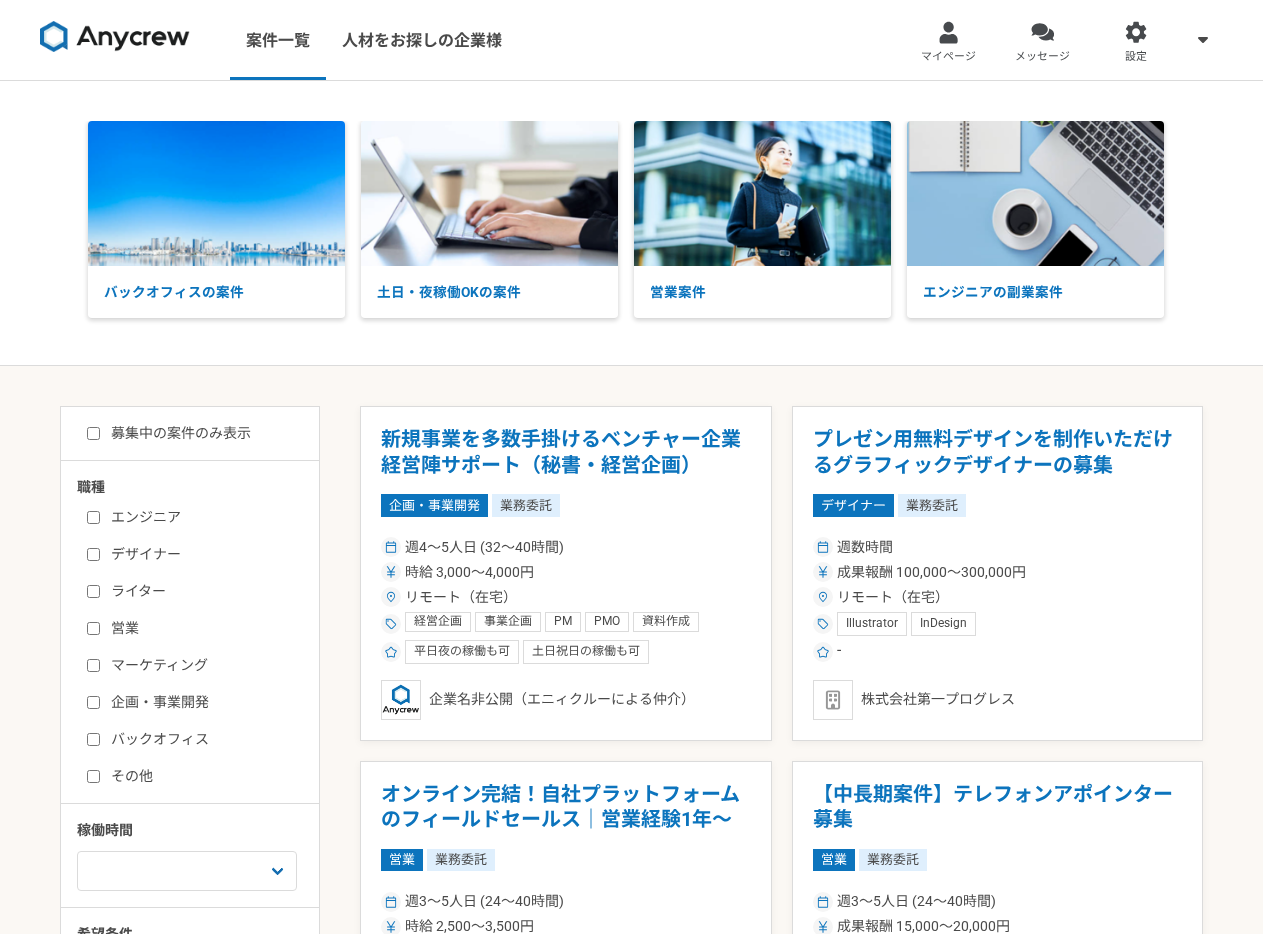click on "募集中の案件のみ表示" at bounding box center [169, 433] 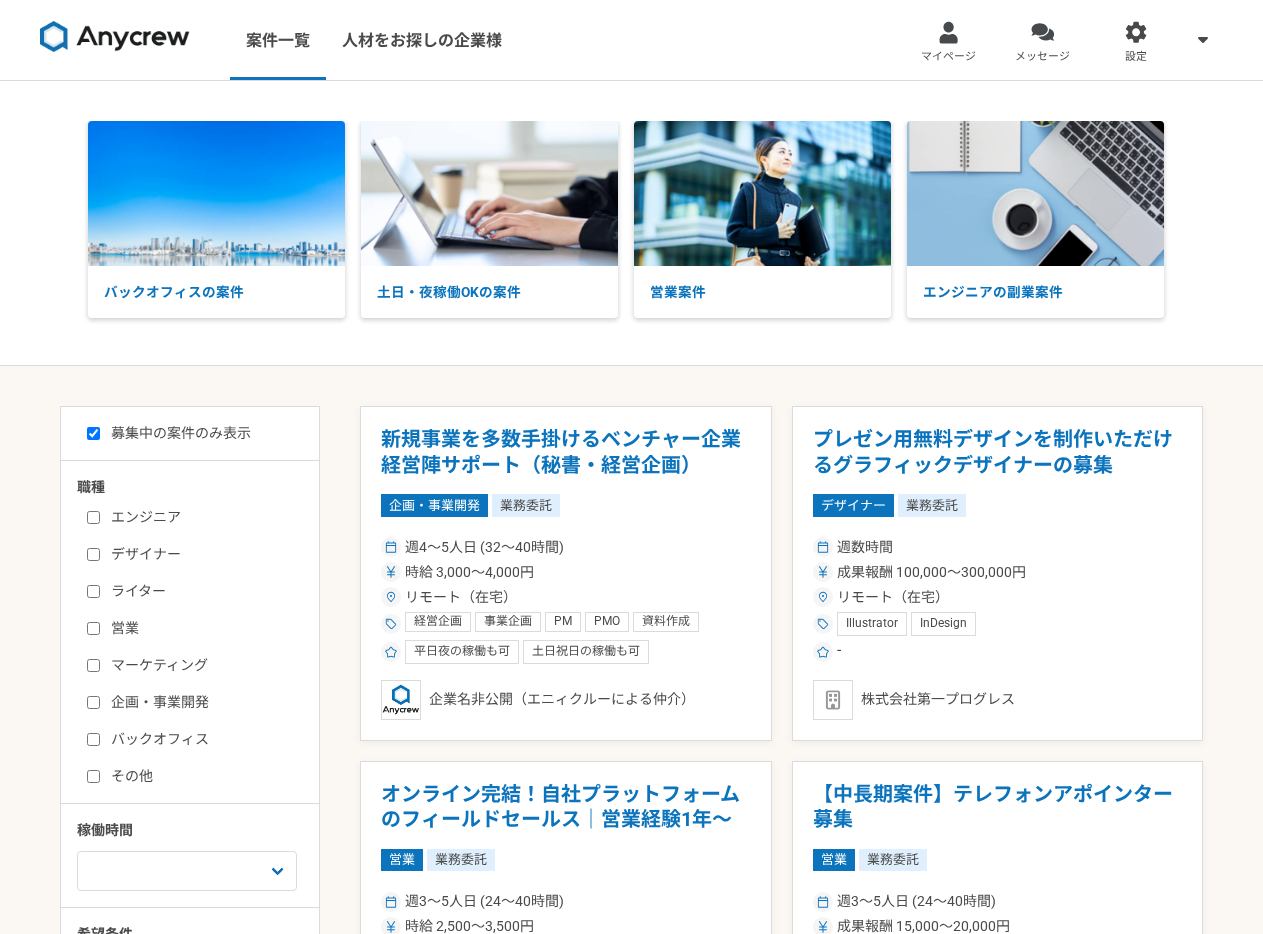 checkbox on "true" 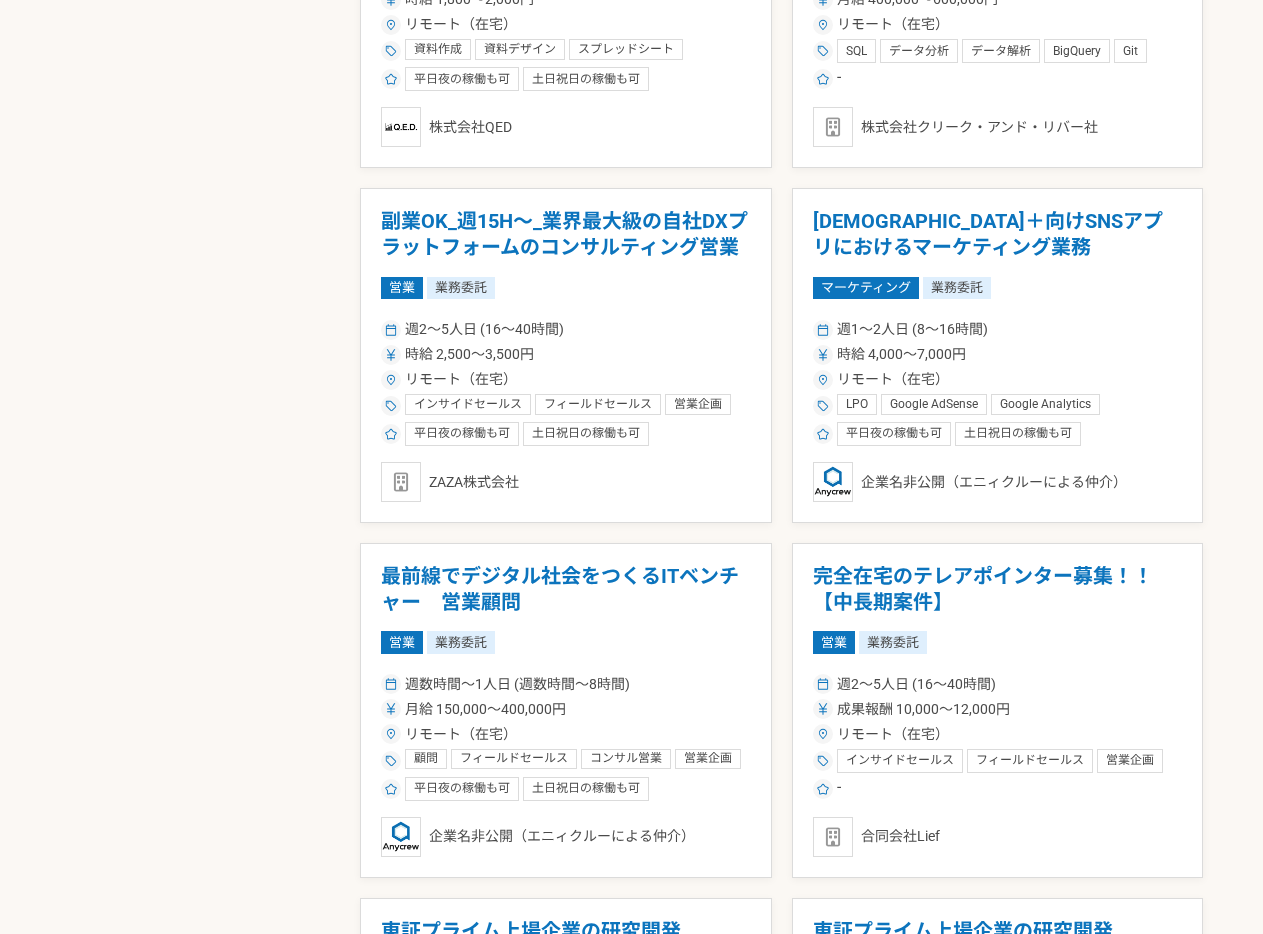 scroll, scrollTop: 1638, scrollLeft: 0, axis: vertical 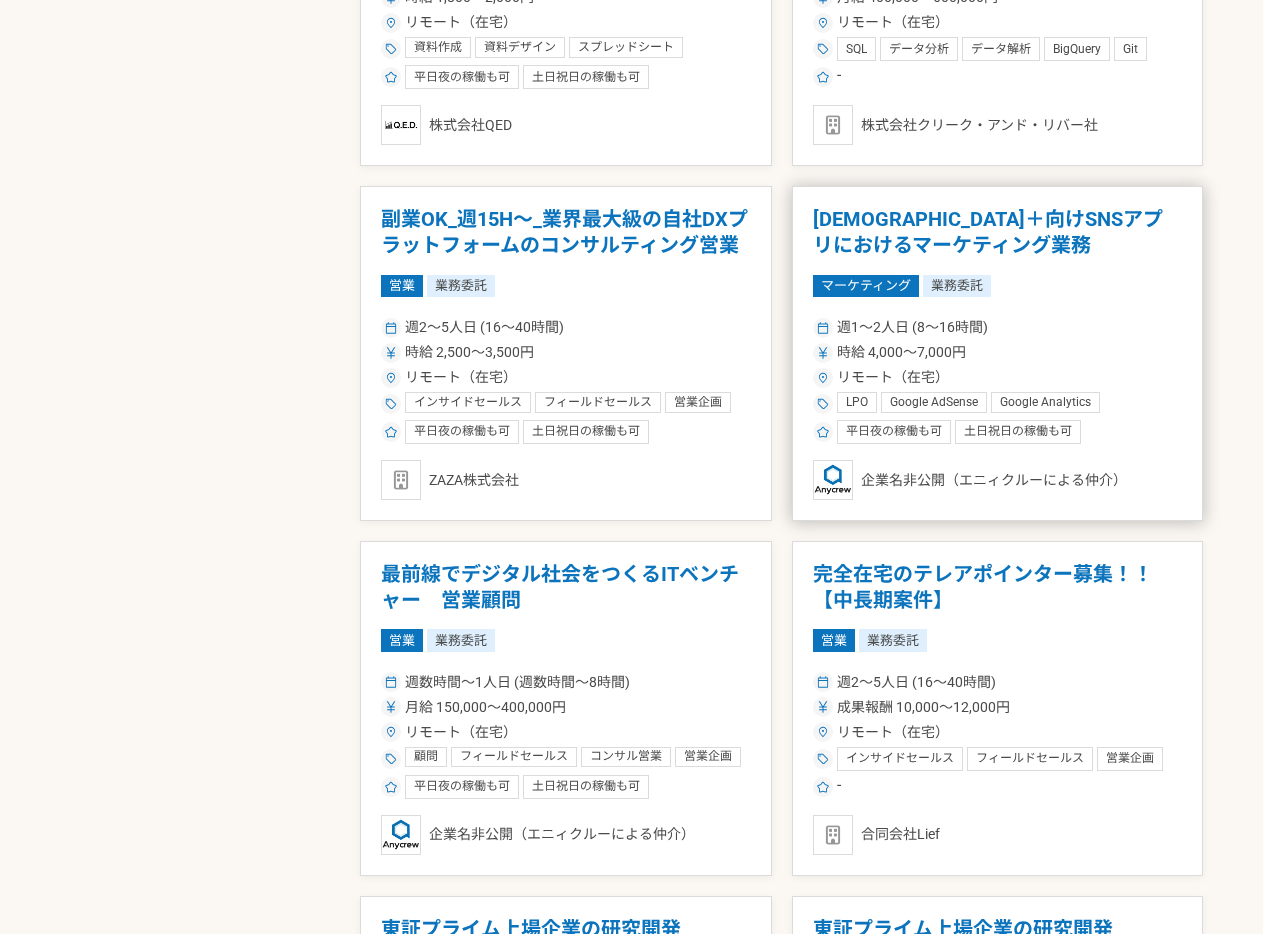 click on "[DEMOGRAPHIC_DATA]＋向けSNSアプリにおけるマーケティング業務" at bounding box center (998, 232) 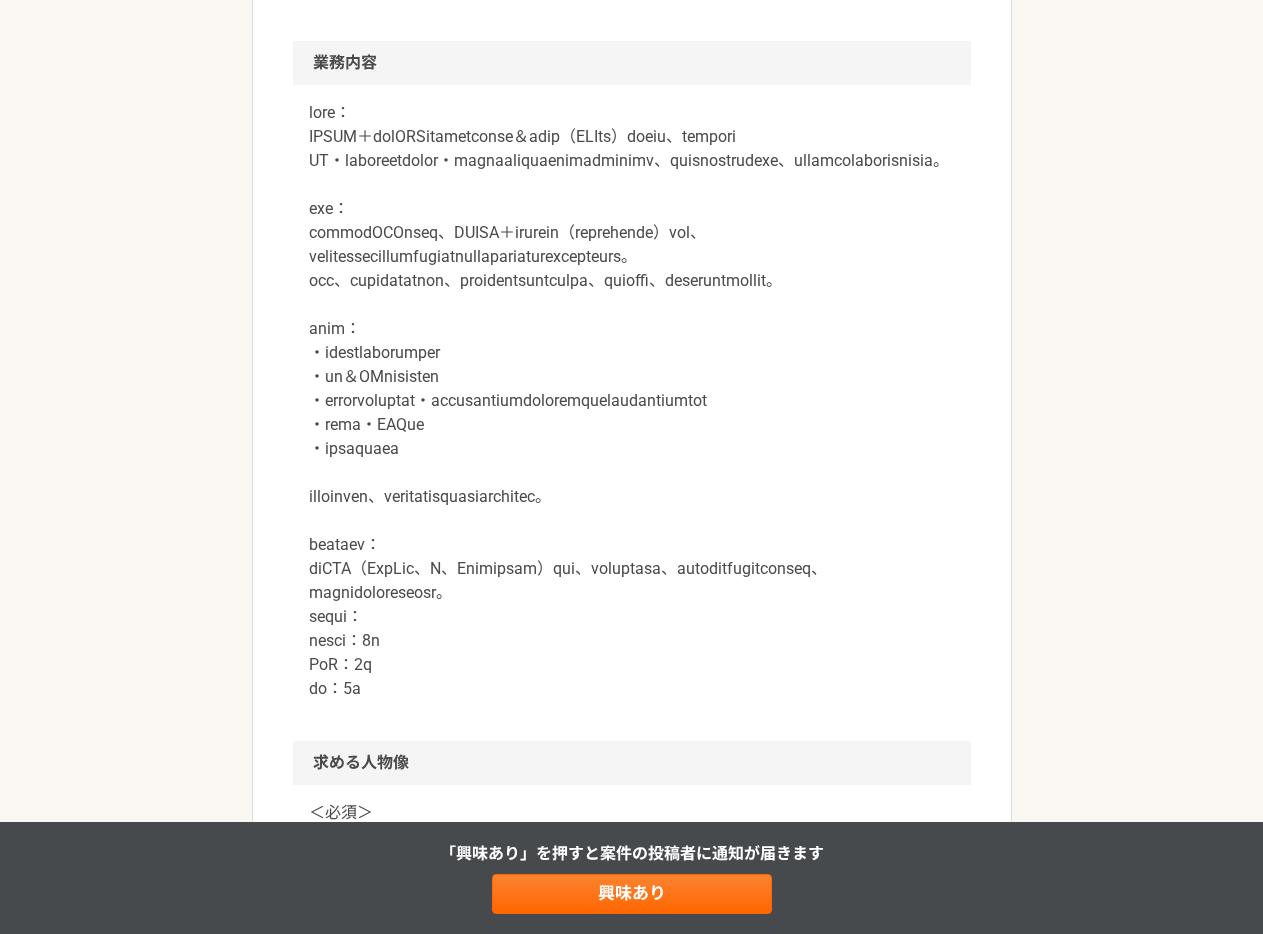 scroll, scrollTop: 855, scrollLeft: 0, axis: vertical 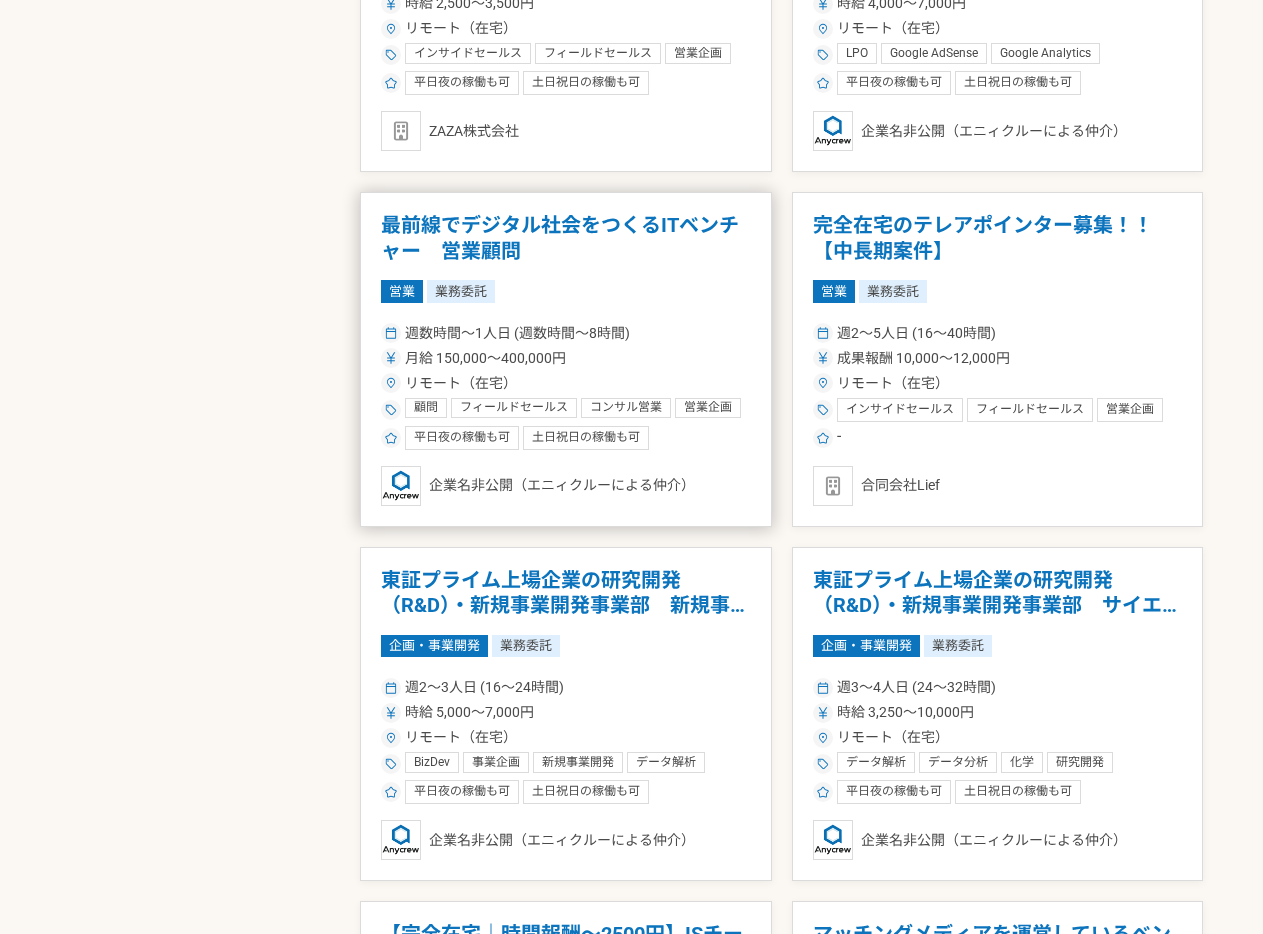 click on "最前線でデジタル社会をつくるITベンチャー　営業顧問" at bounding box center [566, 238] 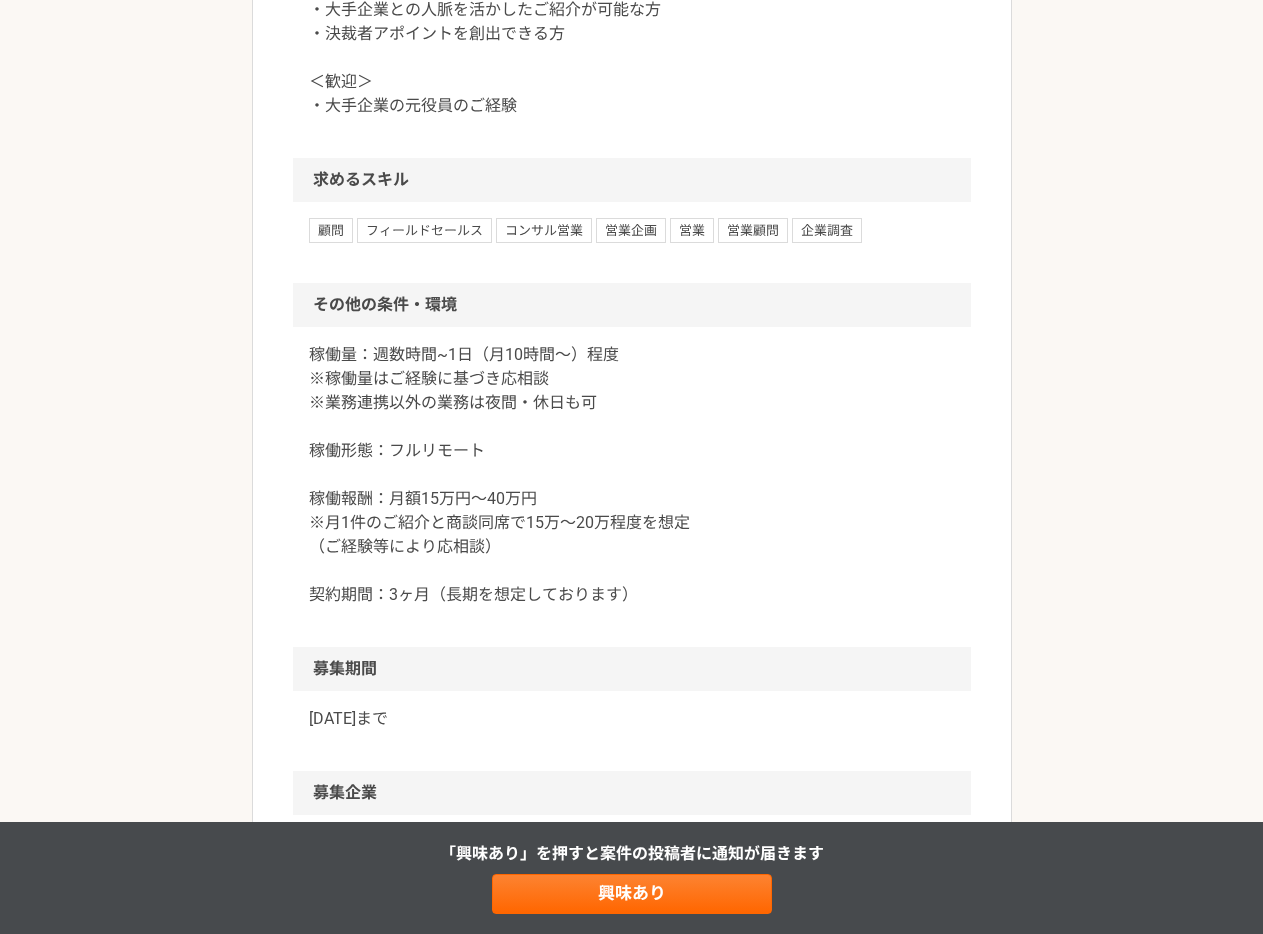 scroll, scrollTop: 1634, scrollLeft: 0, axis: vertical 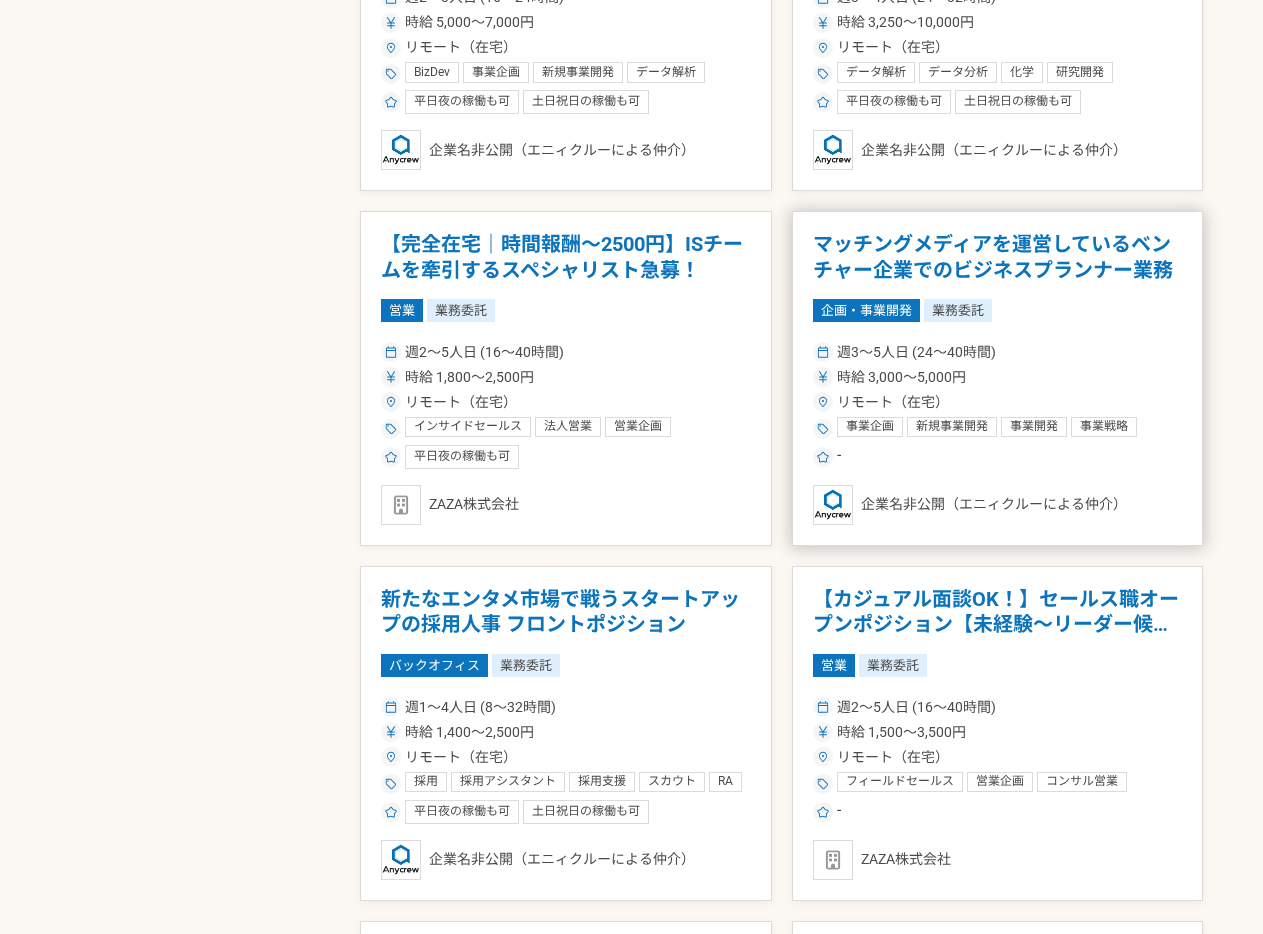 click on "マッチングメディアを運営しているベンチャー企業でのビジネスプランナー業務" at bounding box center (998, 257) 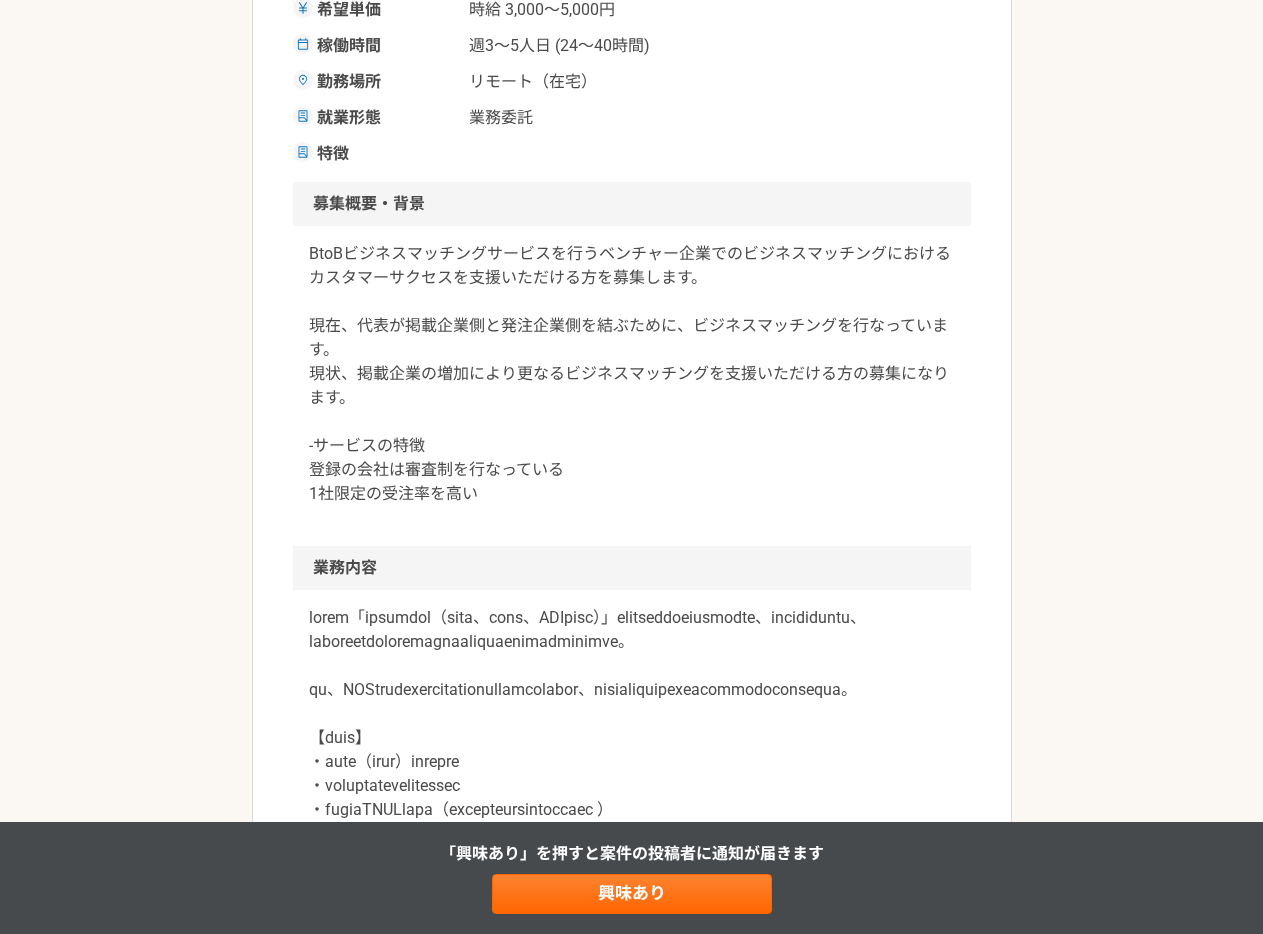 scroll, scrollTop: 464, scrollLeft: 0, axis: vertical 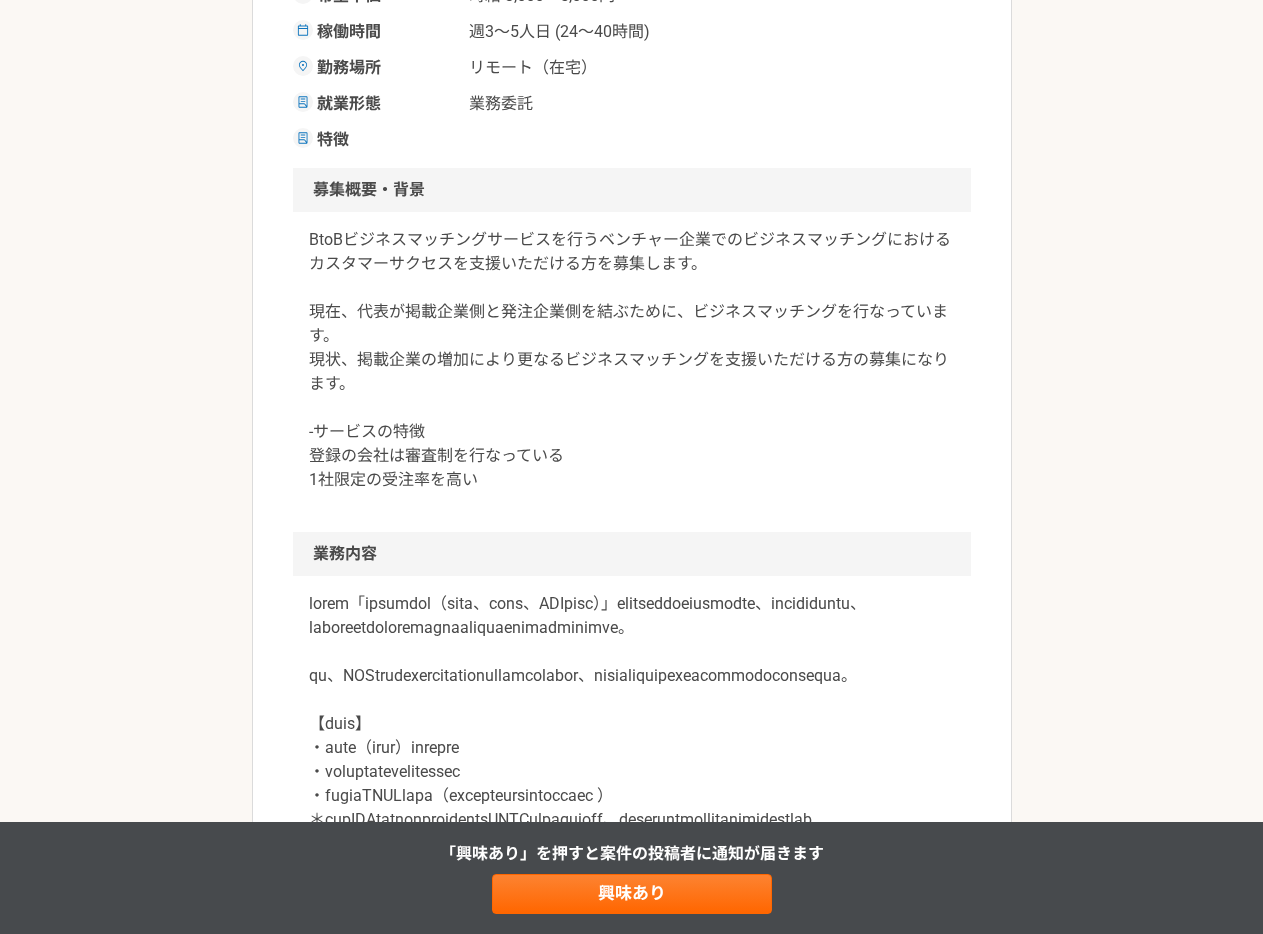 click on "「興味あり」を押すと 案件の投稿者に通知が届きます 興味あり" at bounding box center (631, 878) 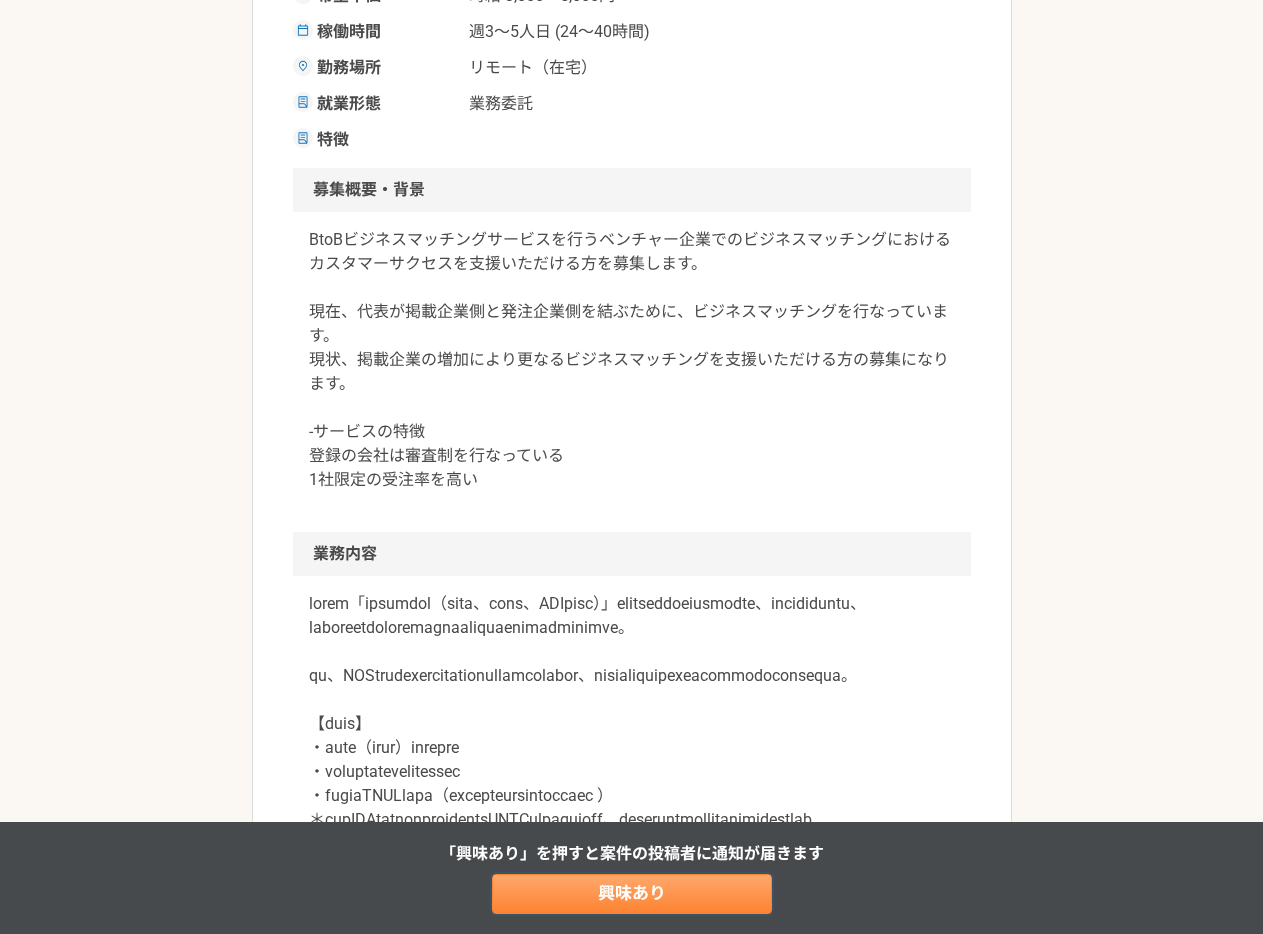 click on "興味あり" at bounding box center (632, 894) 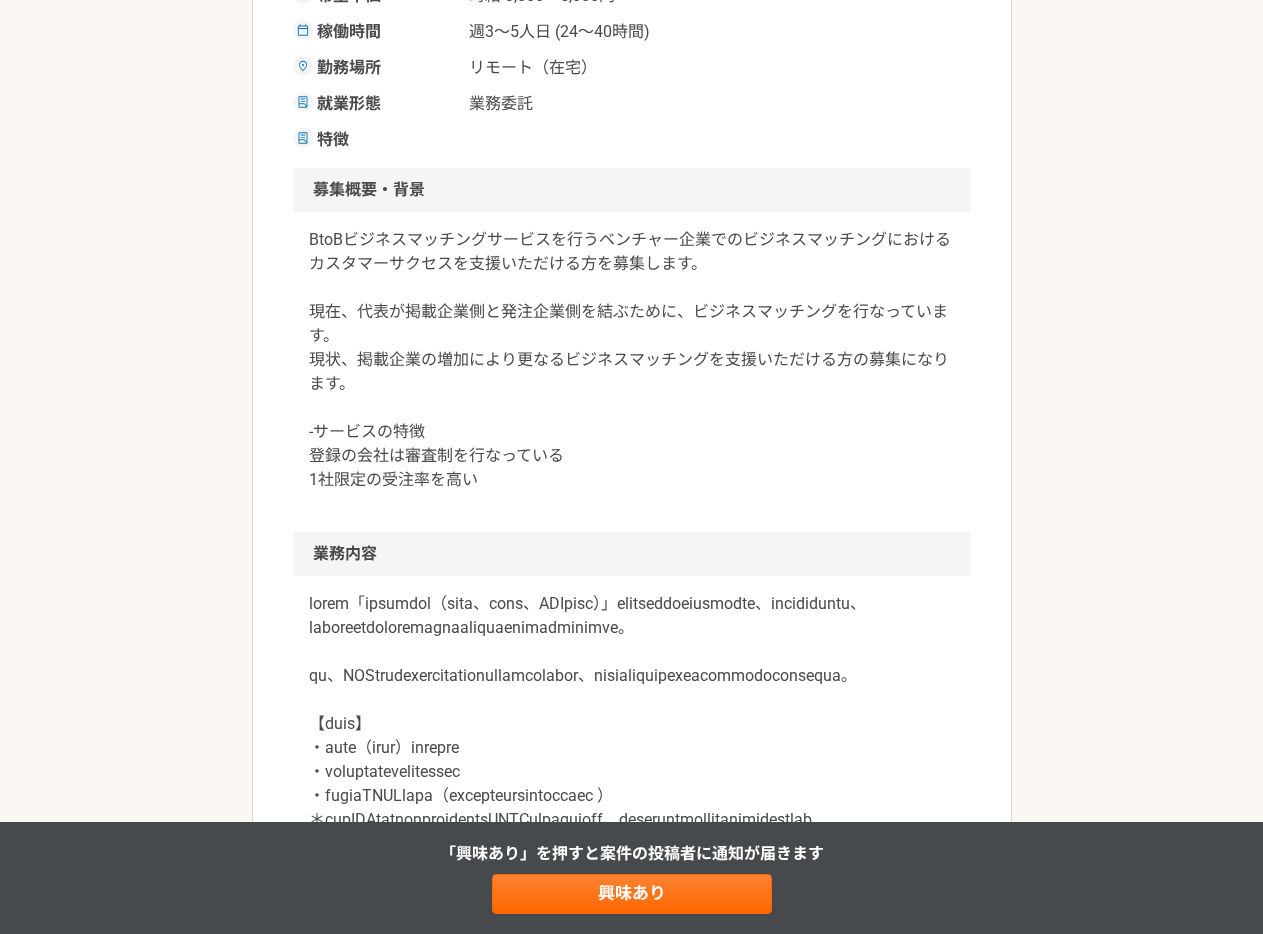 scroll, scrollTop: 0, scrollLeft: 0, axis: both 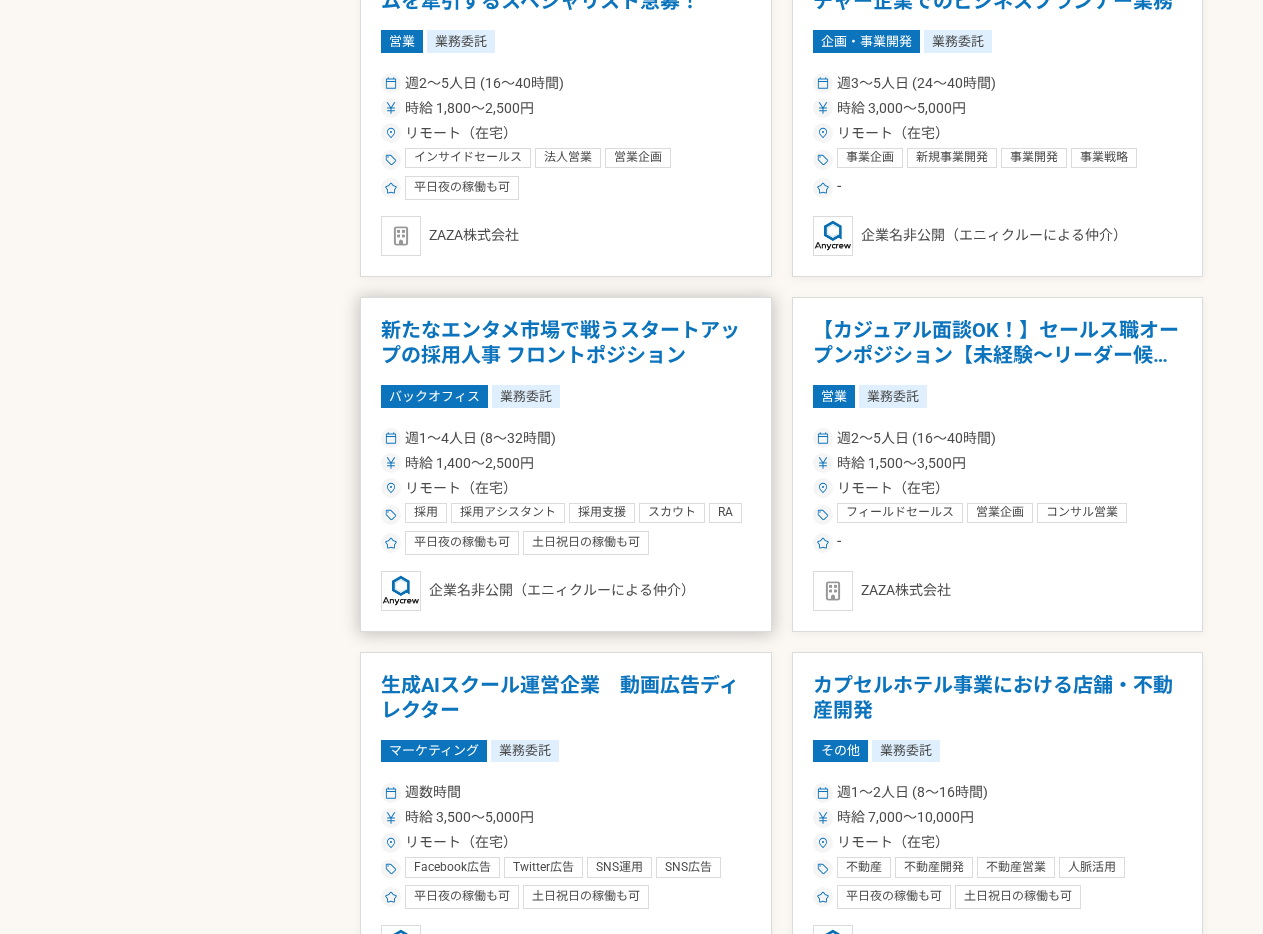 click on "新たなエンタメ市場で戦うスタートアップの採用人事 フロントポジション" at bounding box center (566, 343) 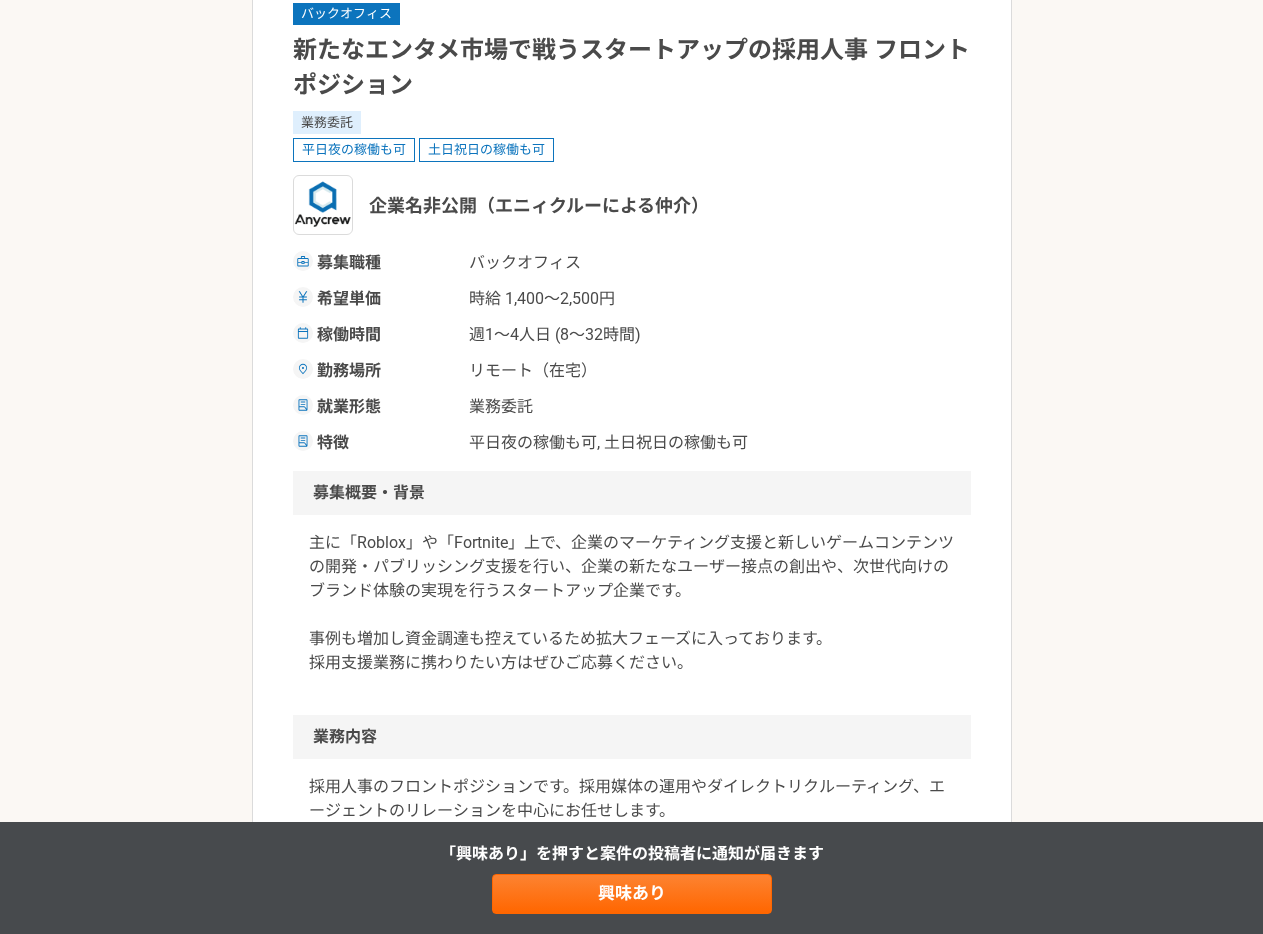 scroll, scrollTop: 48, scrollLeft: 0, axis: vertical 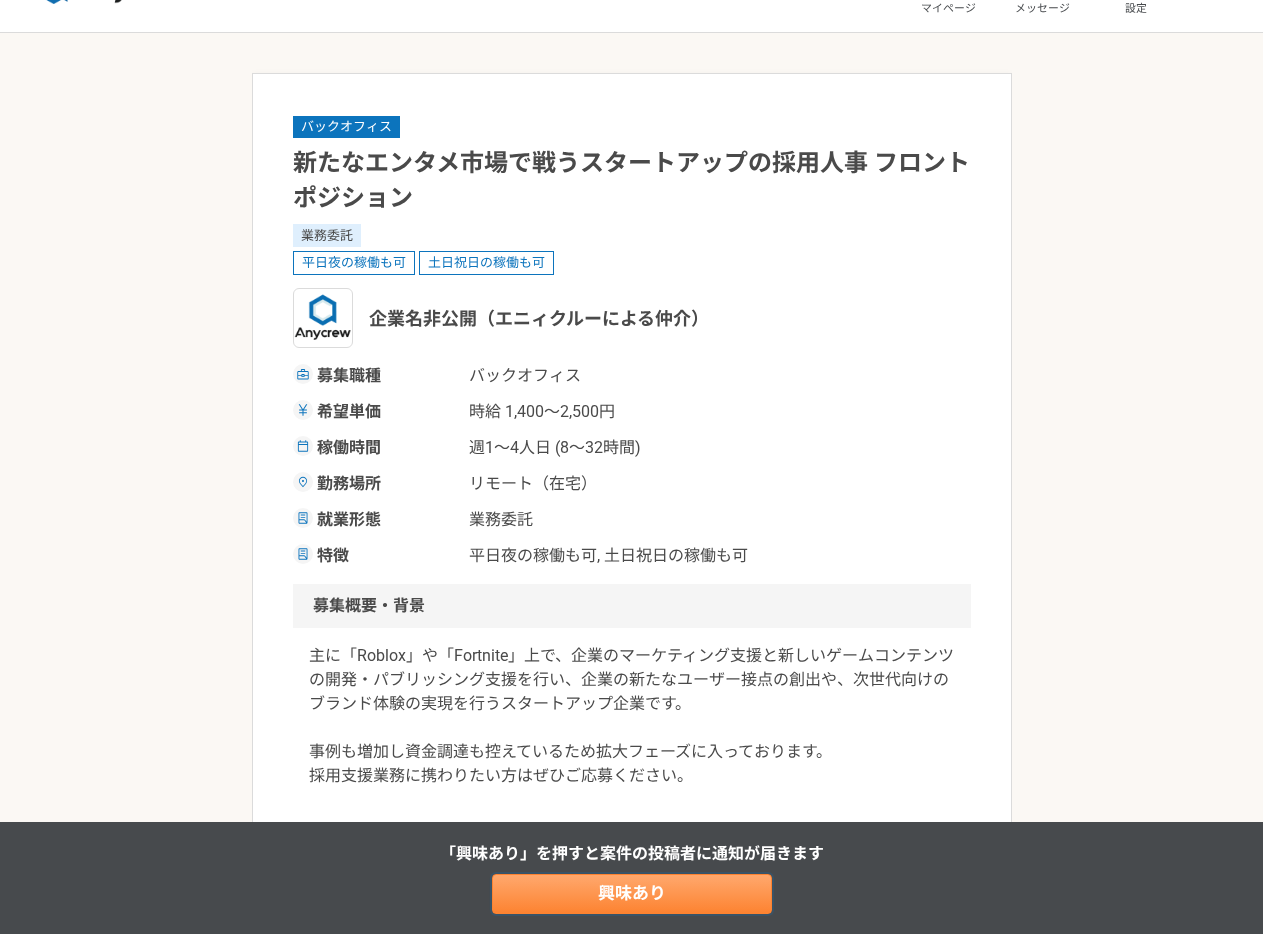 click on "興味あり" at bounding box center (632, 894) 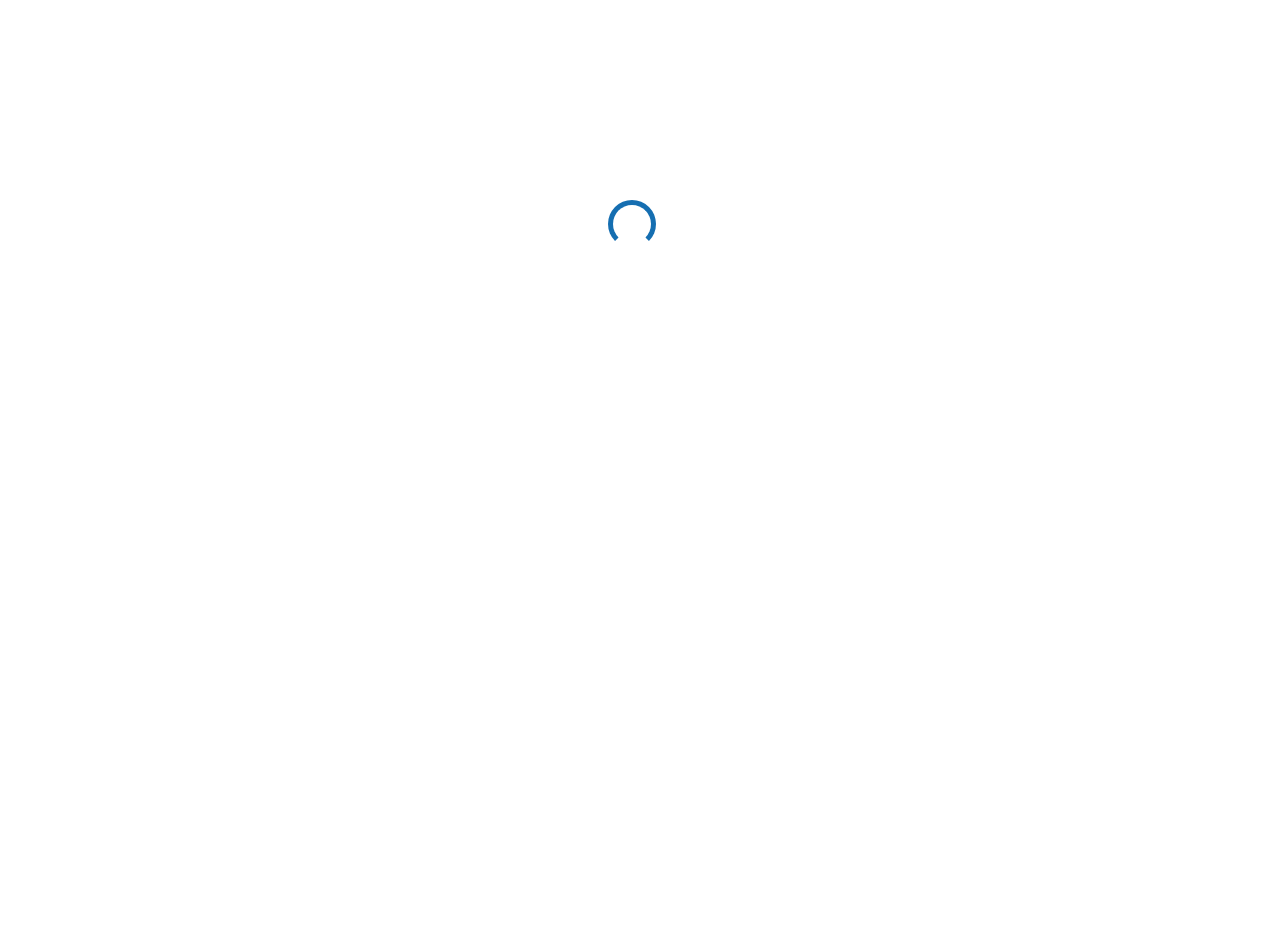 scroll, scrollTop: 0, scrollLeft: 0, axis: both 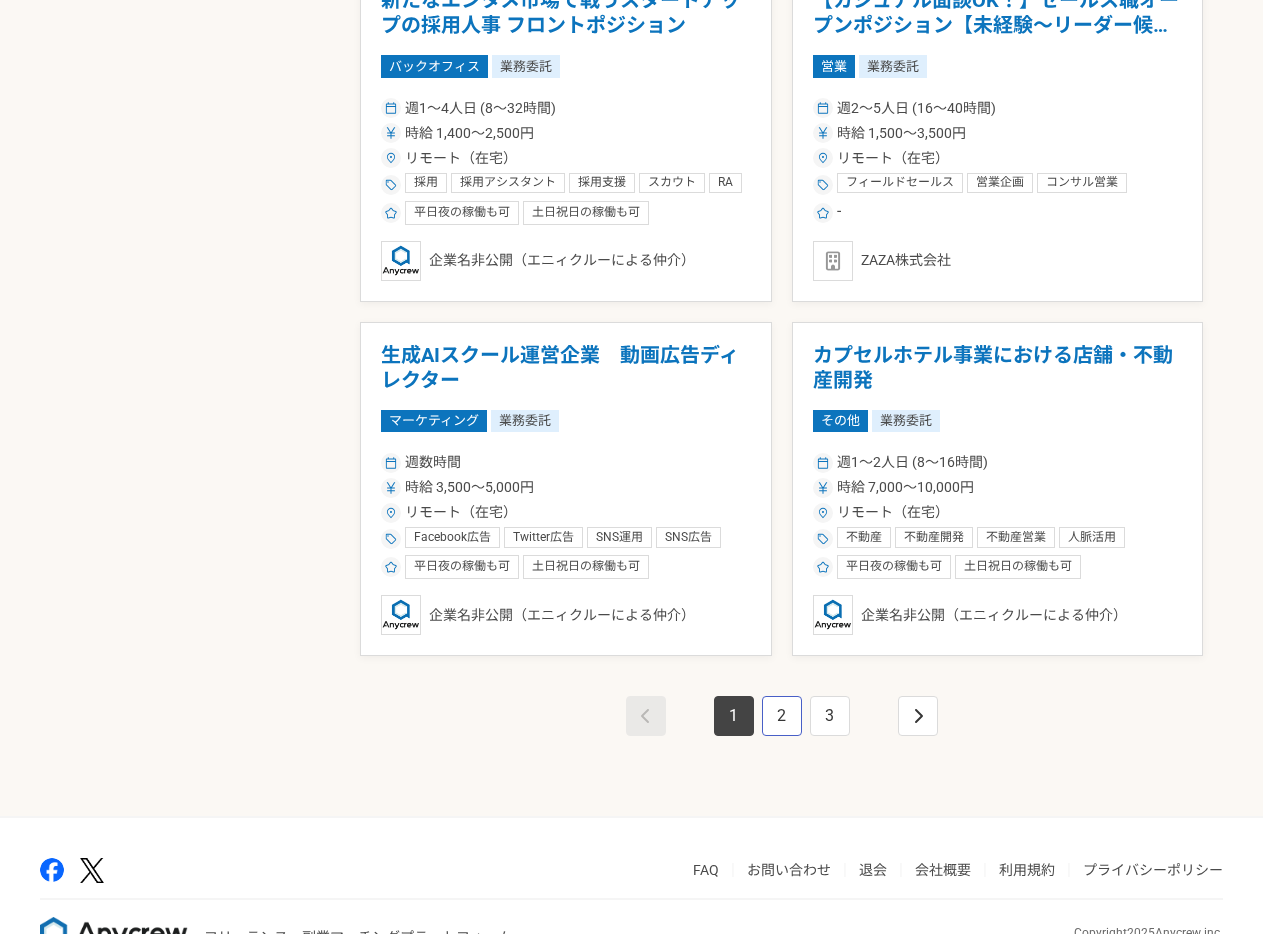 click on "2" at bounding box center [782, 716] 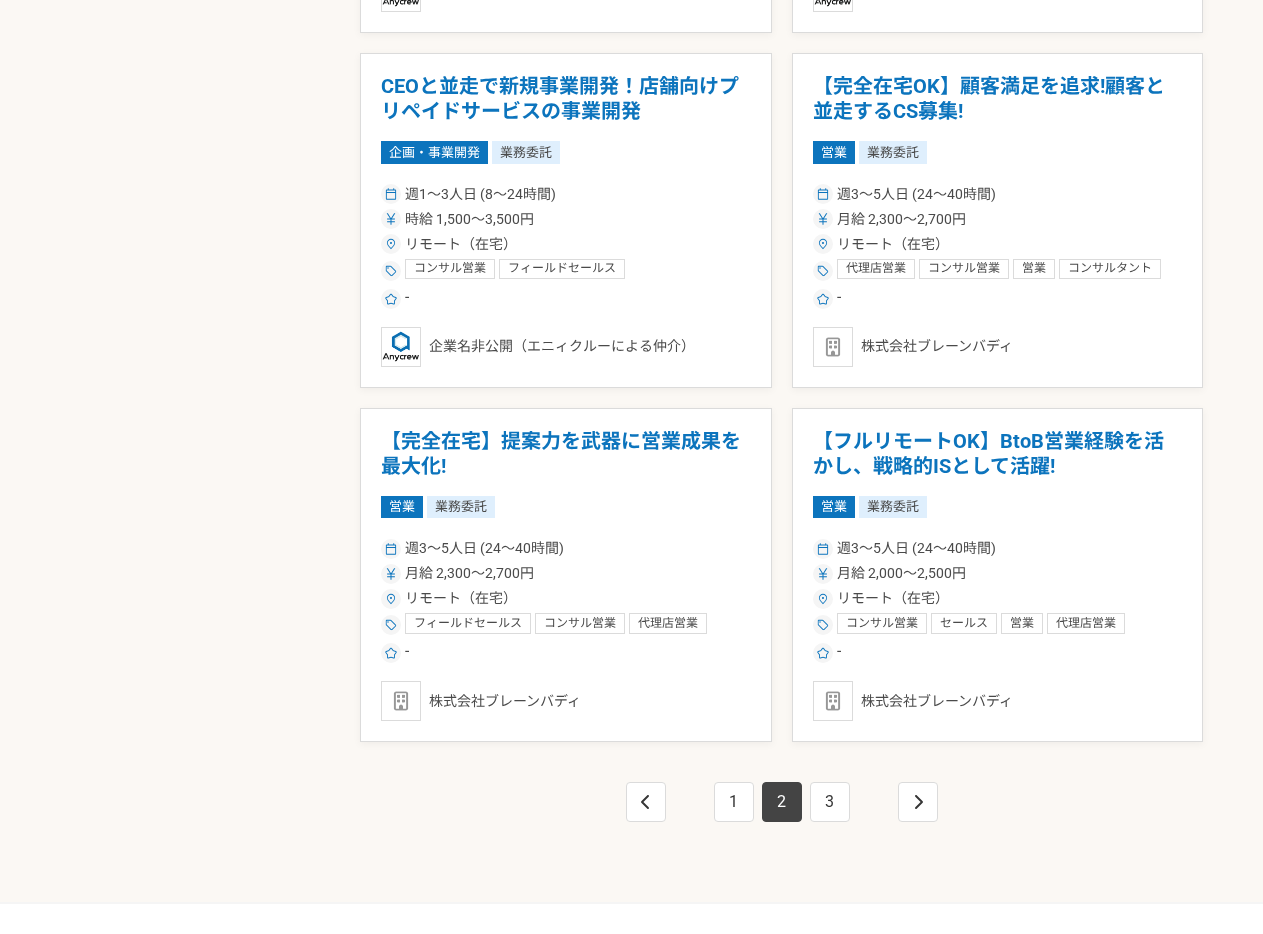 scroll, scrollTop: 3192, scrollLeft: 0, axis: vertical 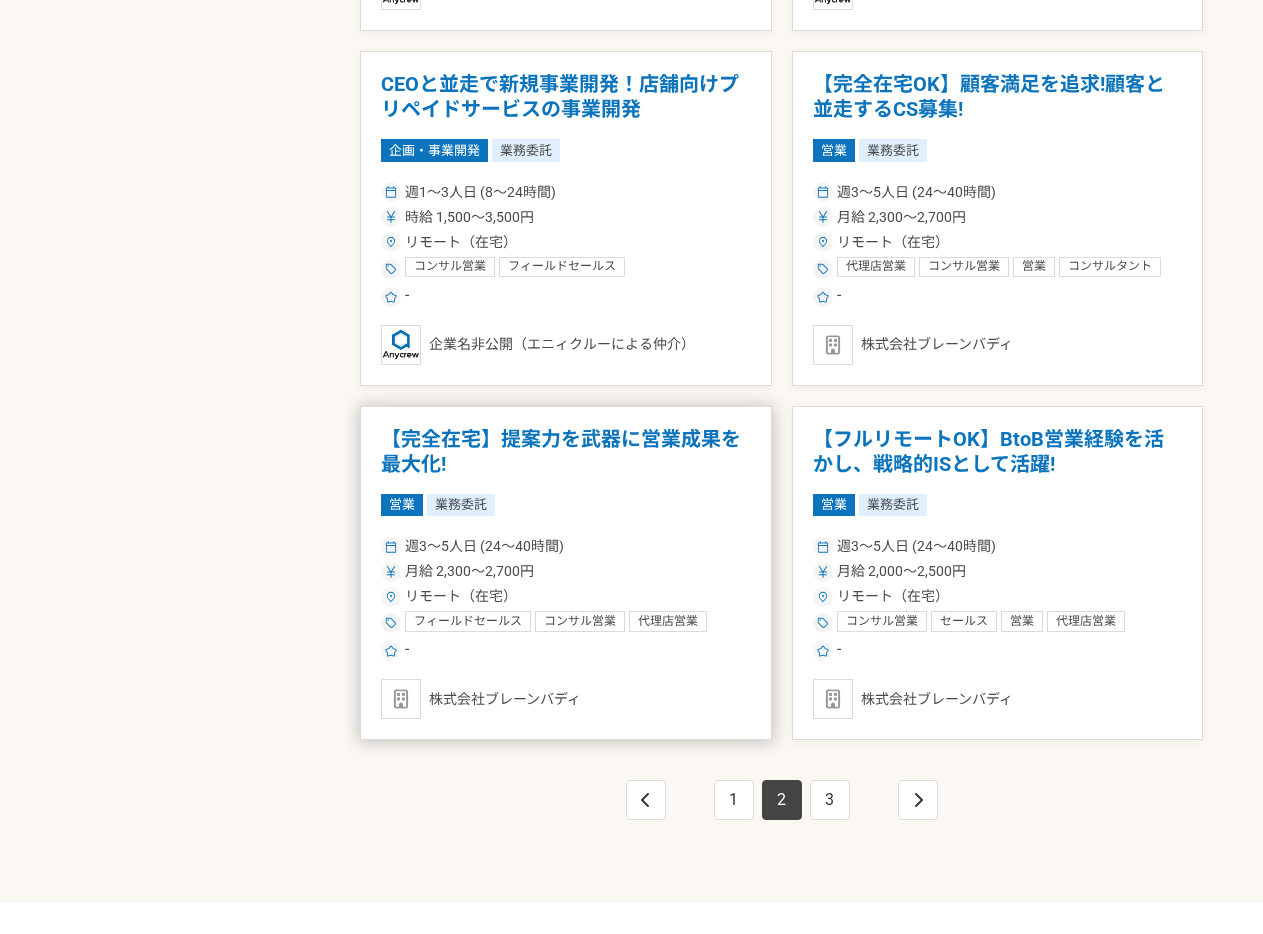 click on "【完全在宅】提案力を武器に営業成果を最大化!" at bounding box center [566, 452] 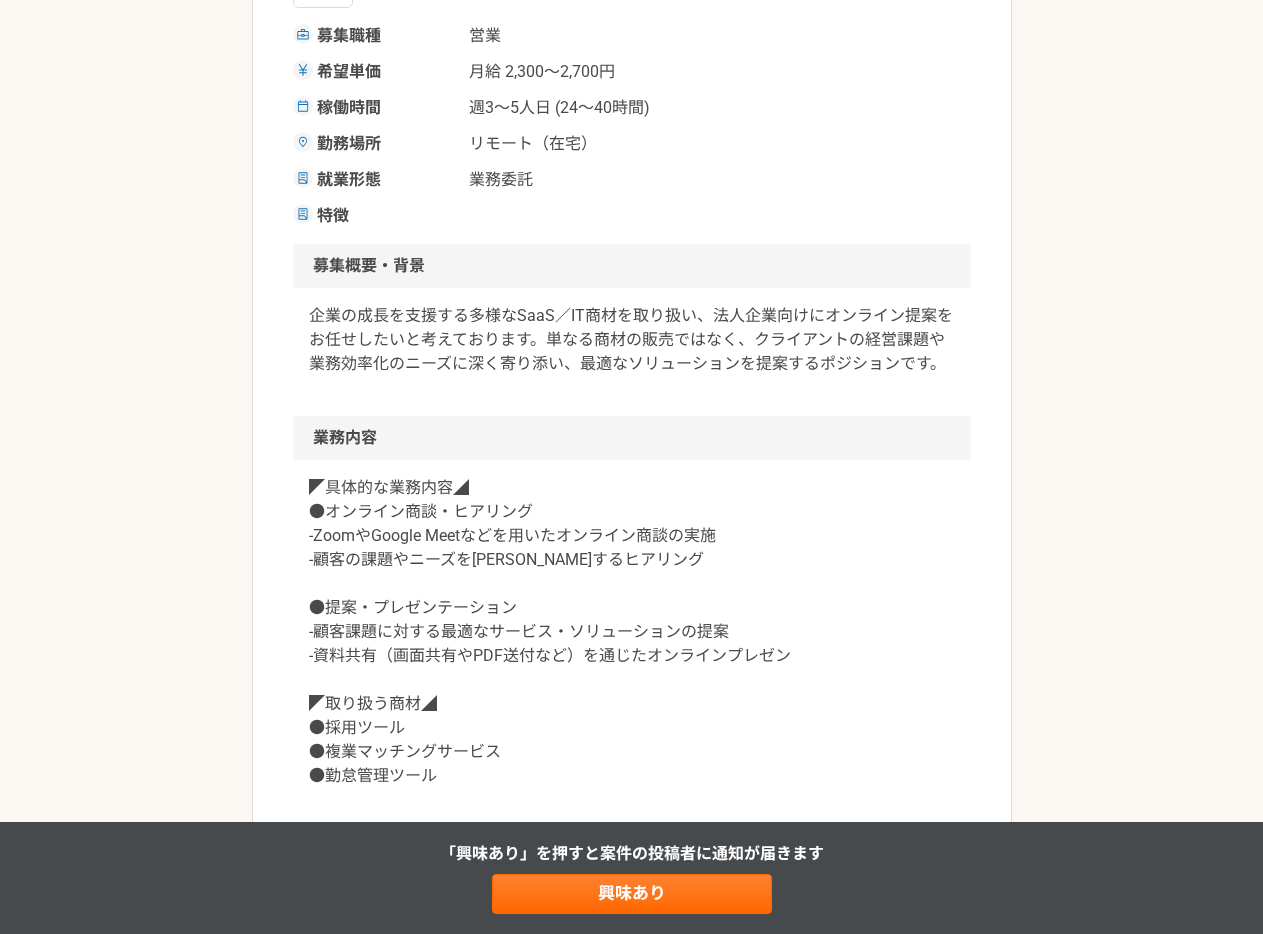 scroll, scrollTop: 0, scrollLeft: 0, axis: both 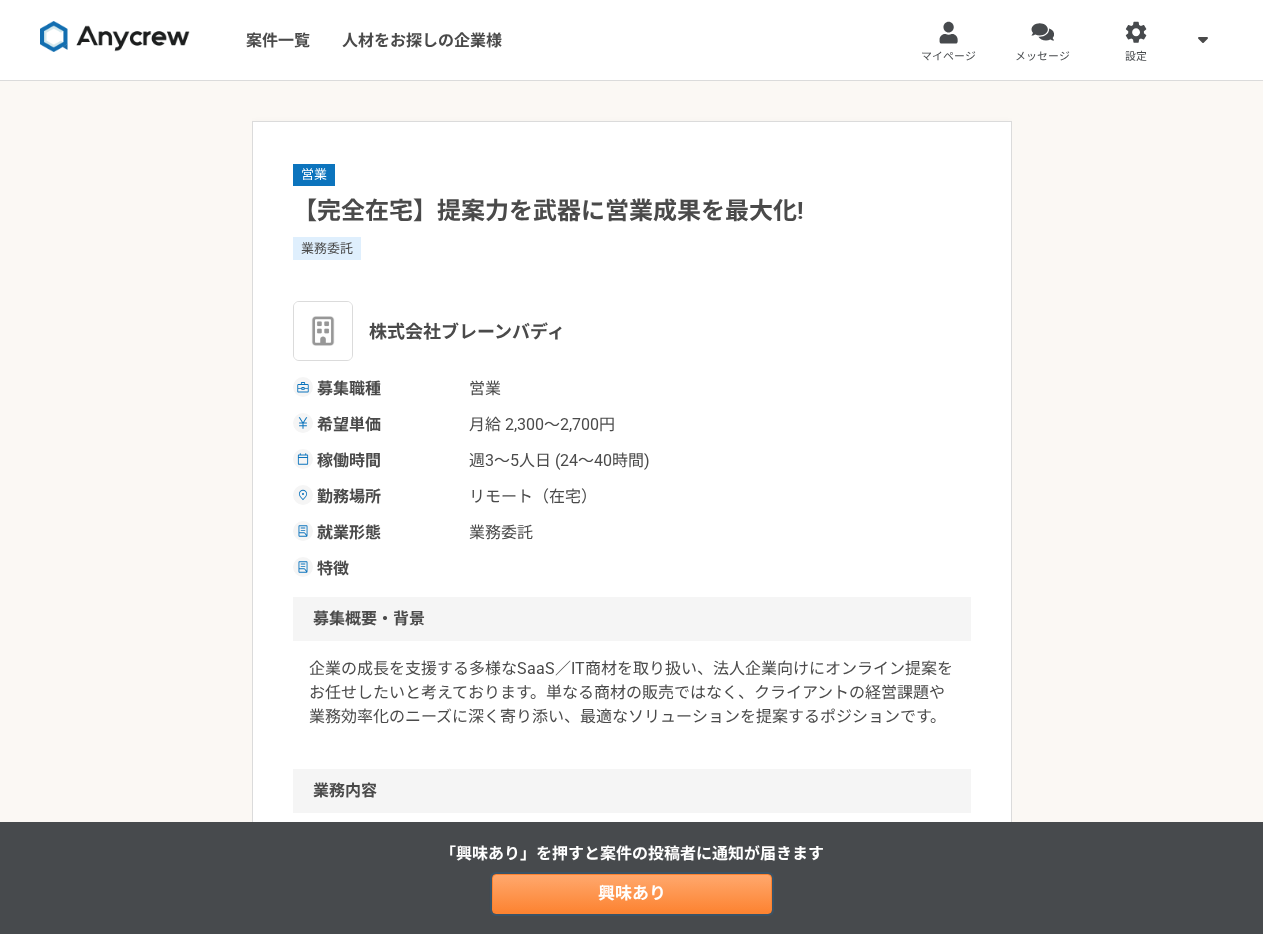 click on "興味あり" at bounding box center (632, 894) 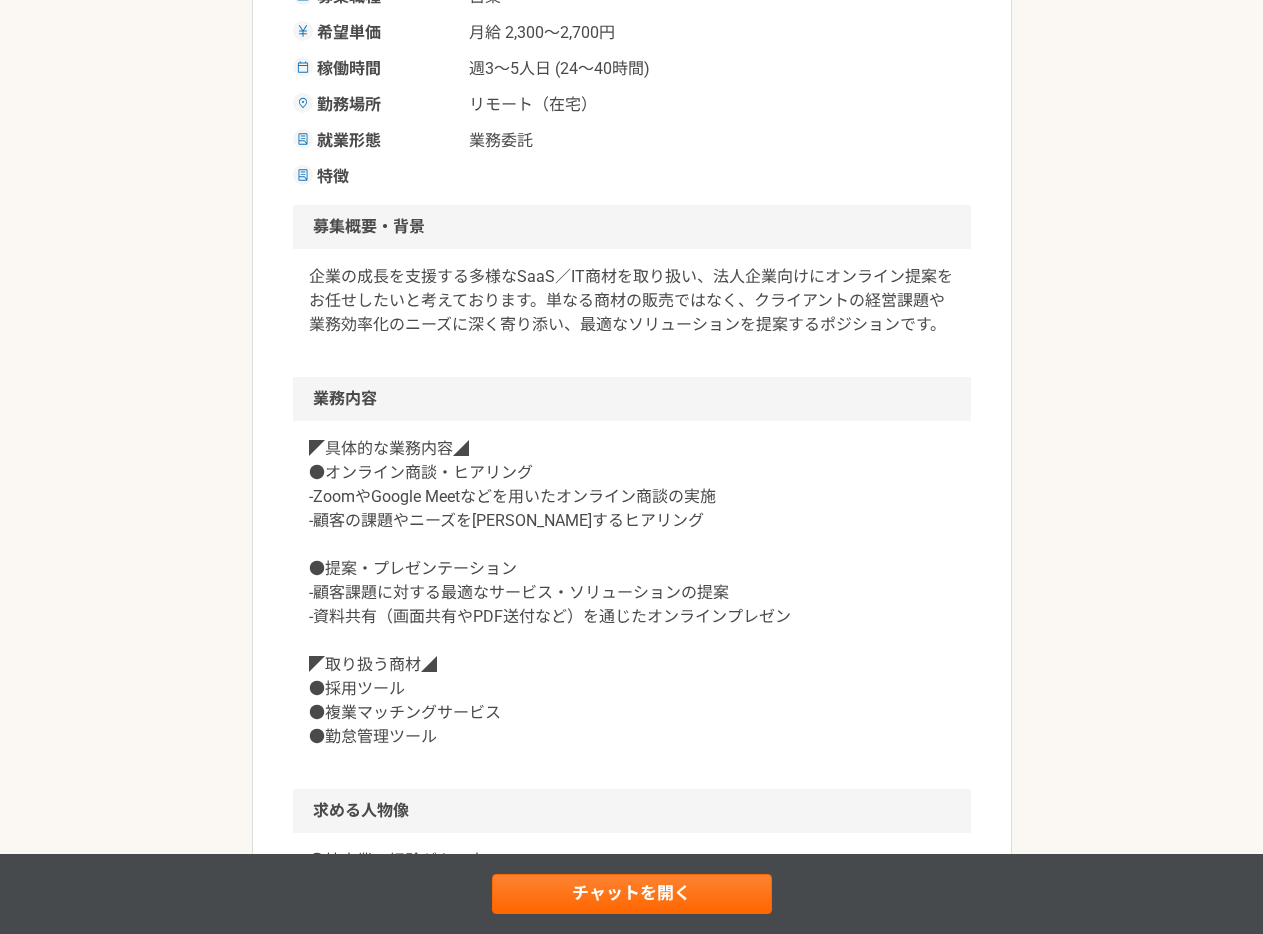 scroll, scrollTop: 432, scrollLeft: 0, axis: vertical 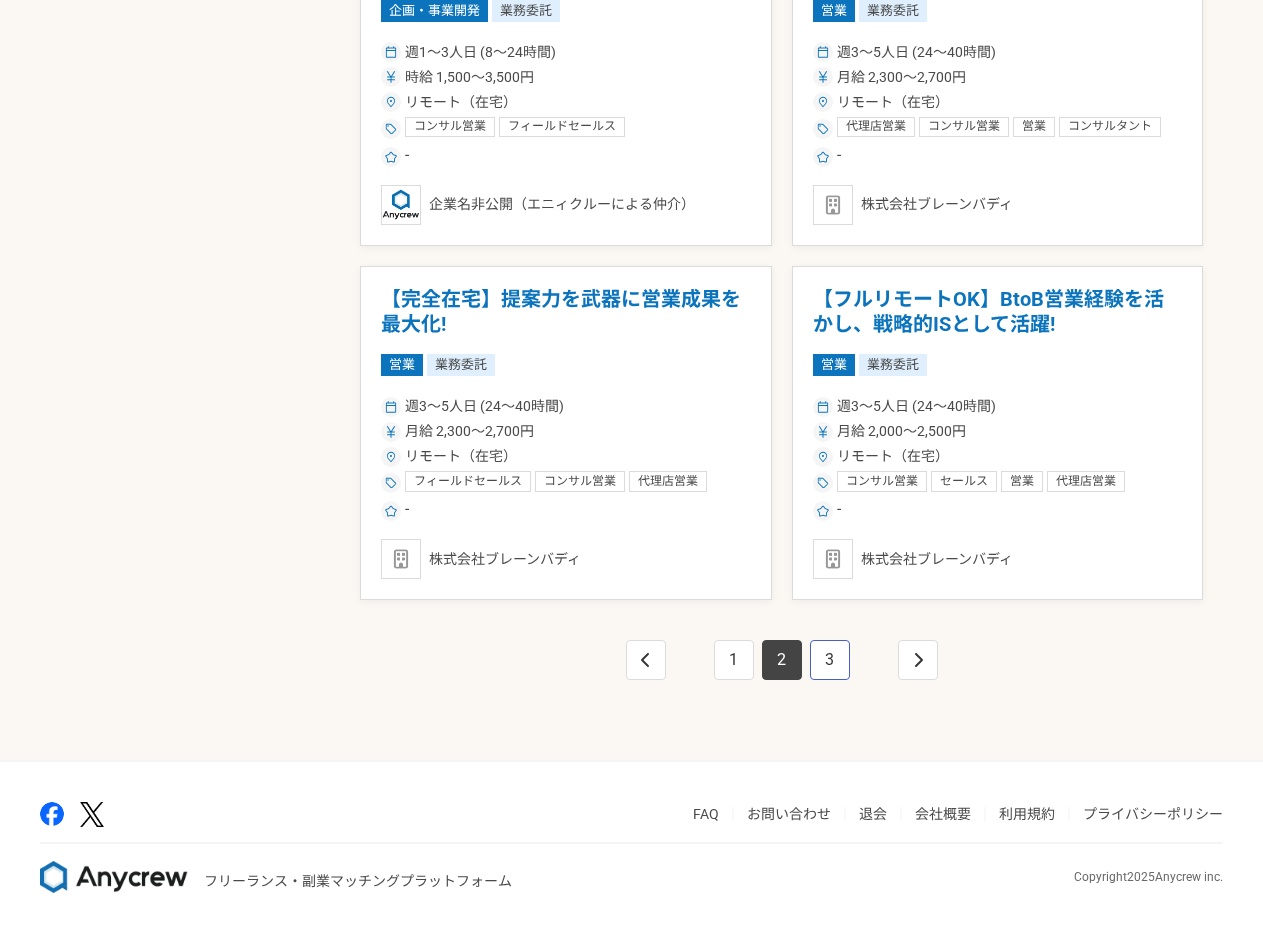 click on "3" at bounding box center [830, 660] 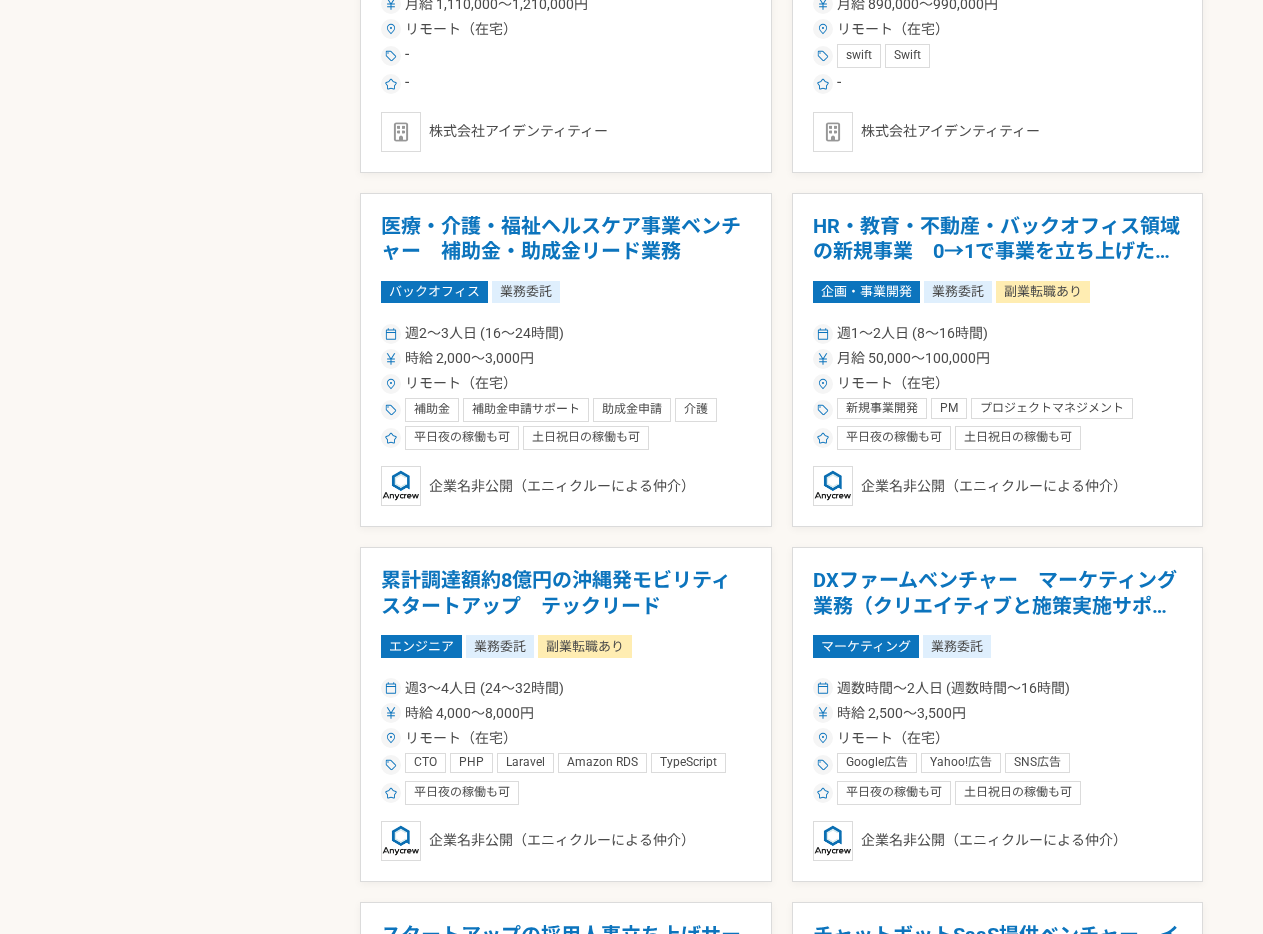scroll, scrollTop: 2350, scrollLeft: 0, axis: vertical 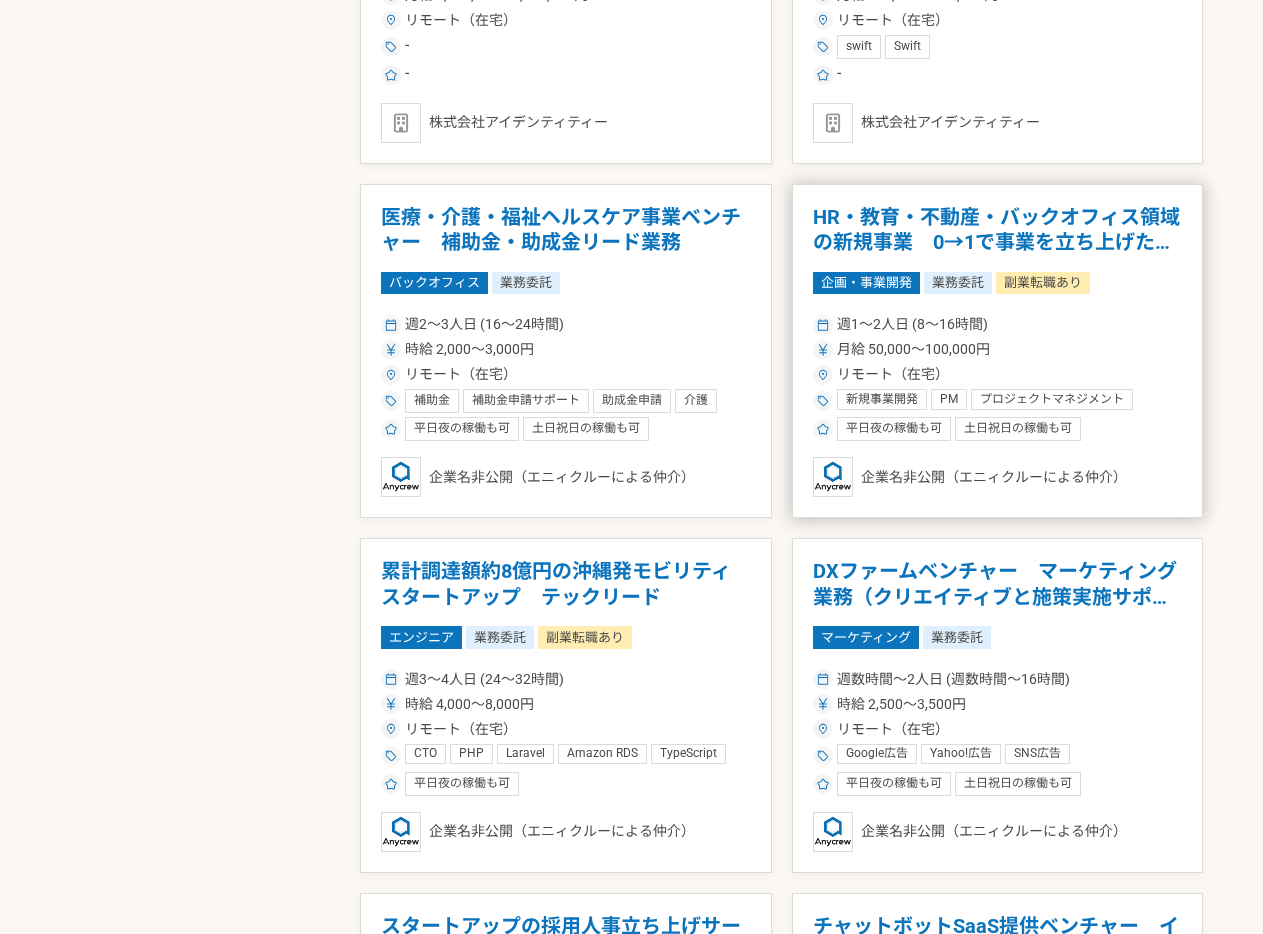 click on "HR・教育・不動産・バックオフィス領域の新規事業　0→1で事業を立ち上げたい方" at bounding box center [998, 230] 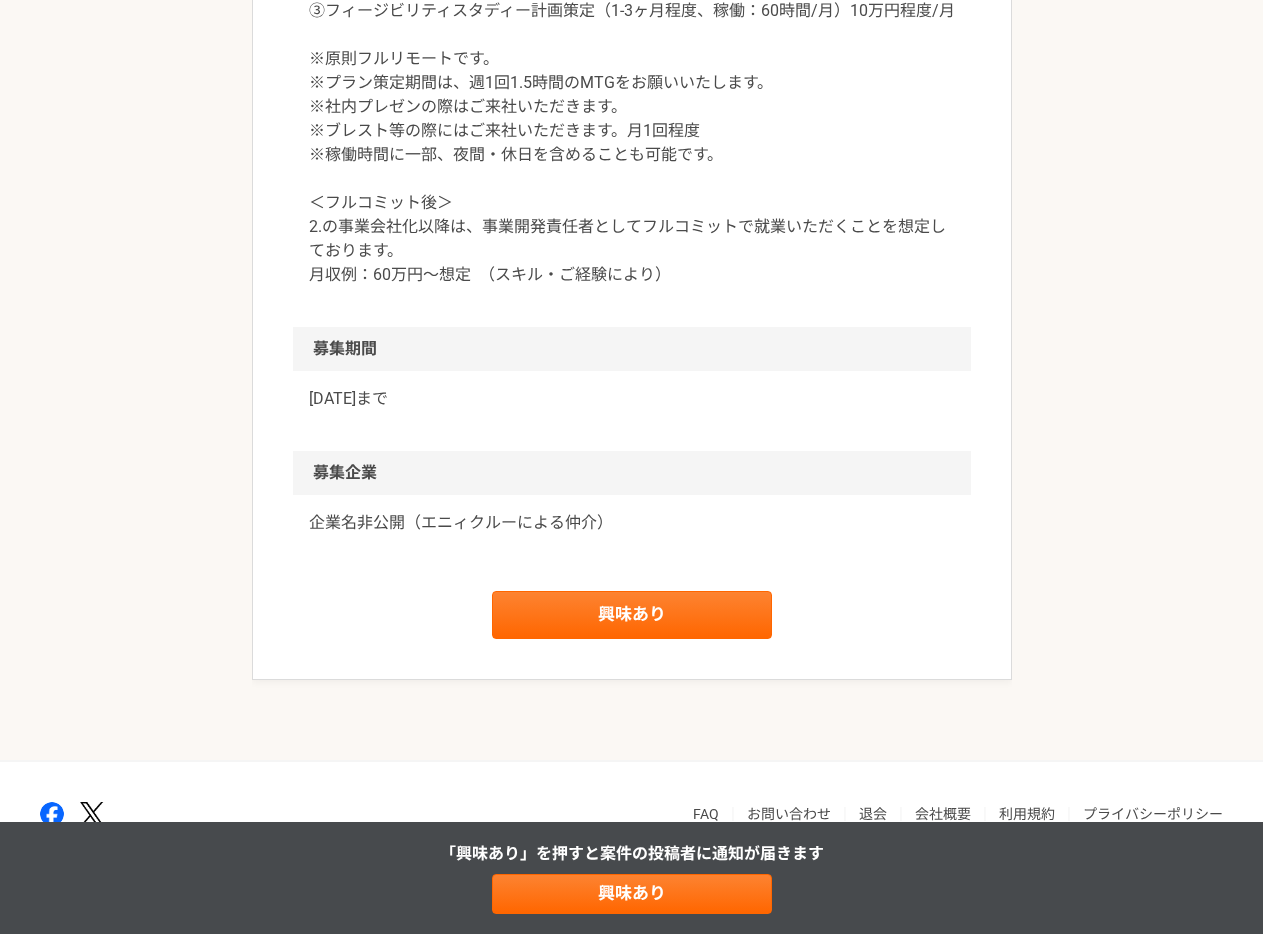 scroll, scrollTop: 3001, scrollLeft: 0, axis: vertical 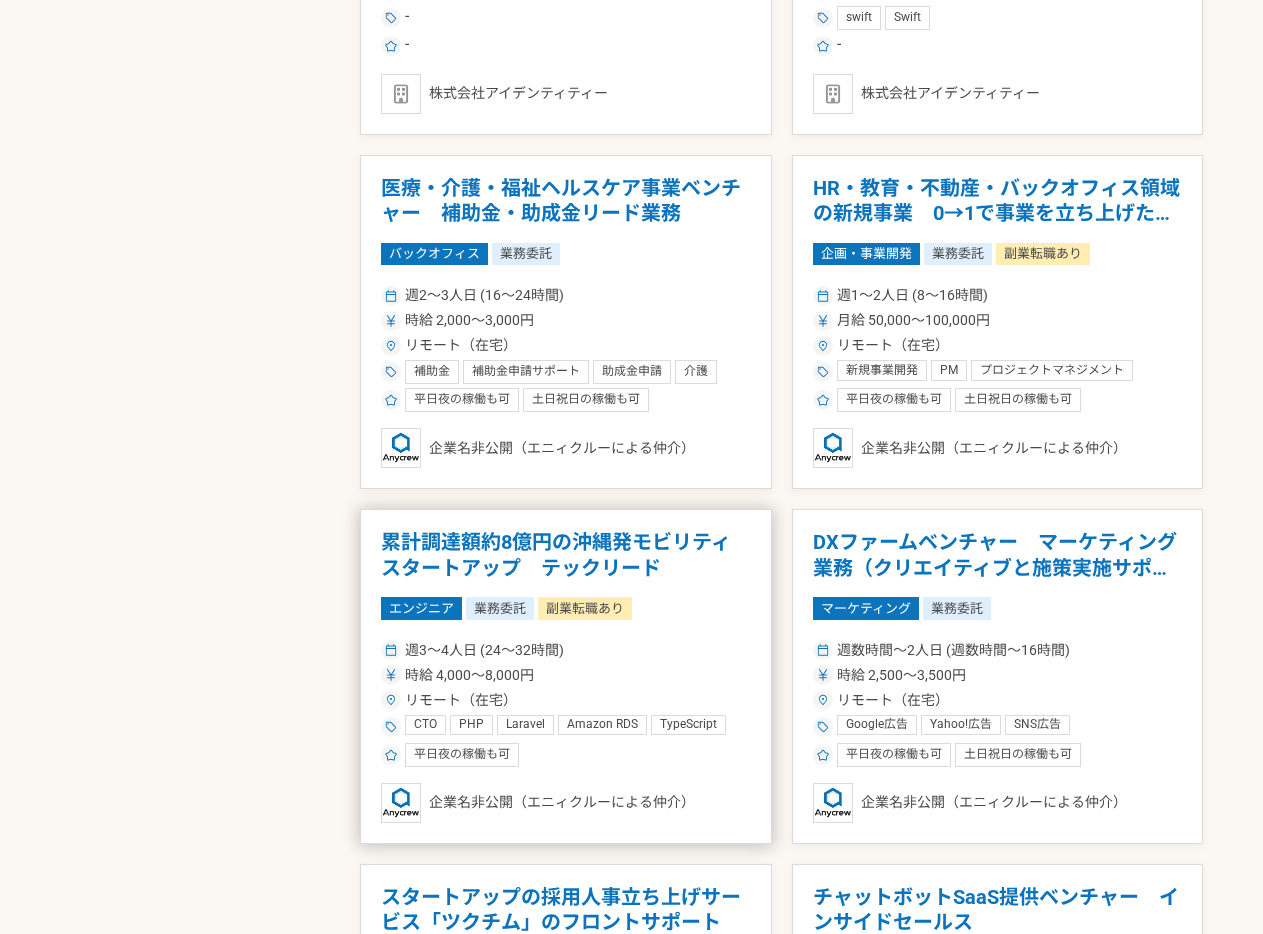 click on "累計調達額約8億円の沖縄発モビリティスタートアップ　テックリード" at bounding box center [566, 555] 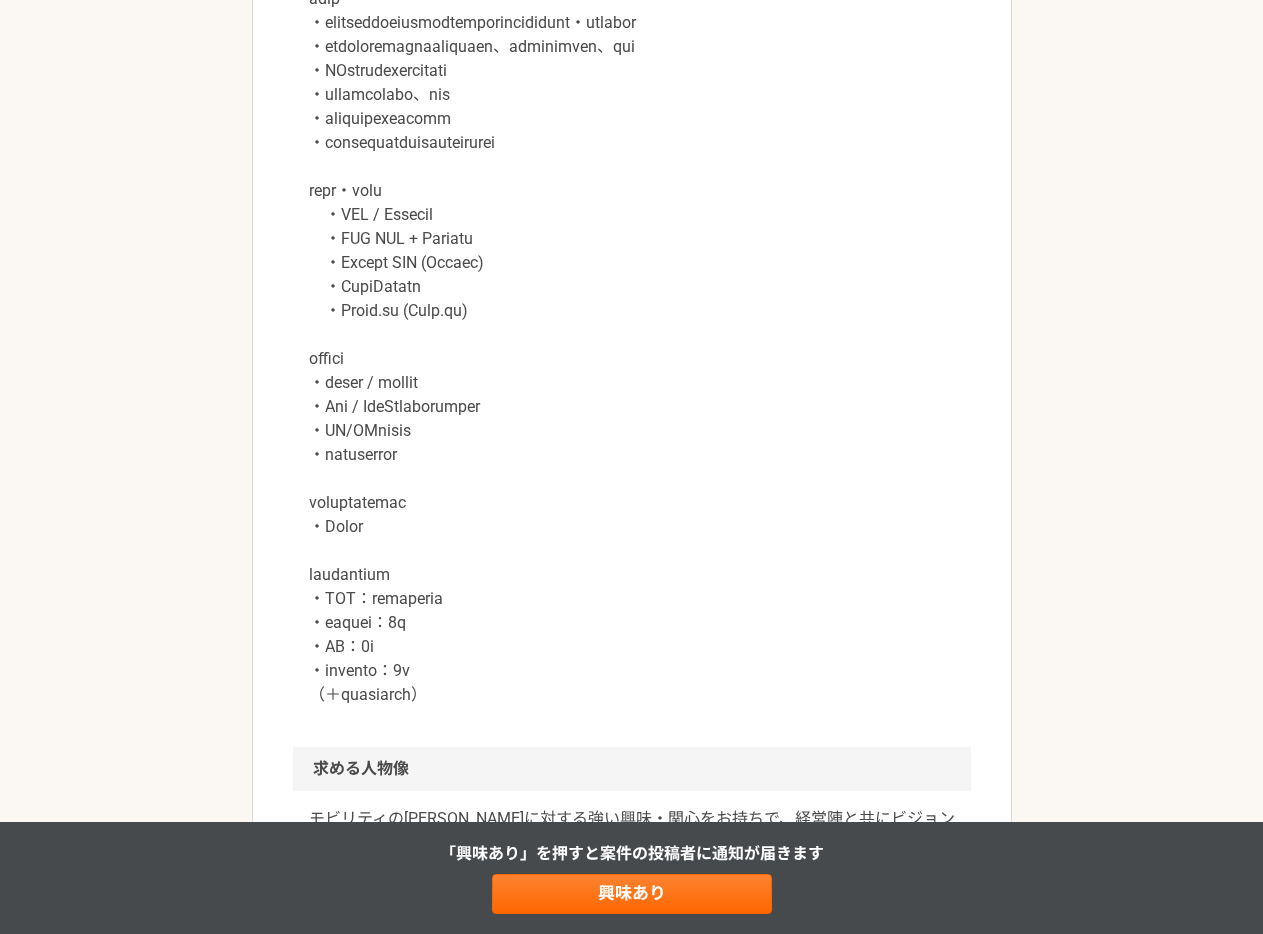 scroll, scrollTop: 1313, scrollLeft: 0, axis: vertical 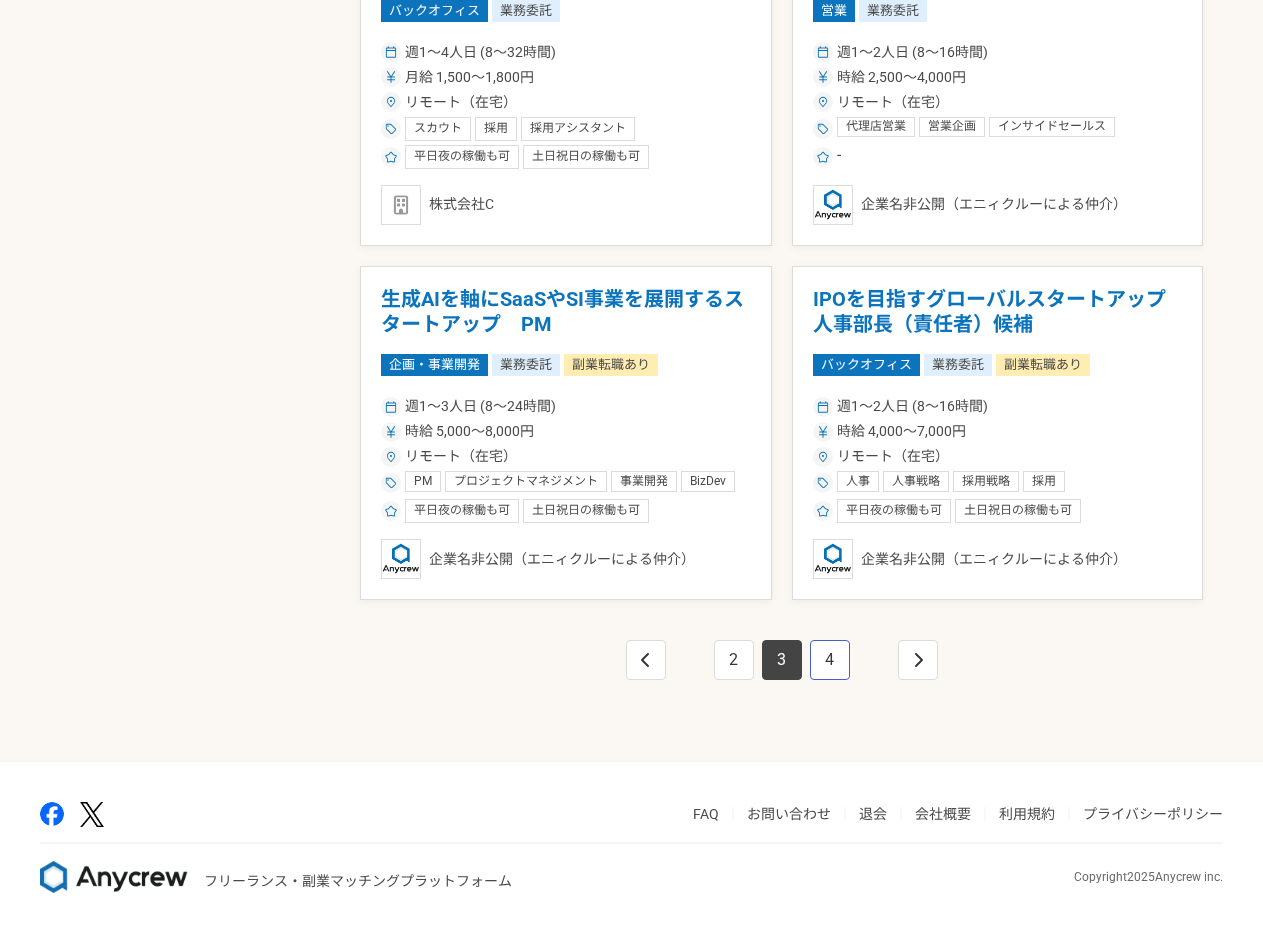 click on "4" at bounding box center (830, 660) 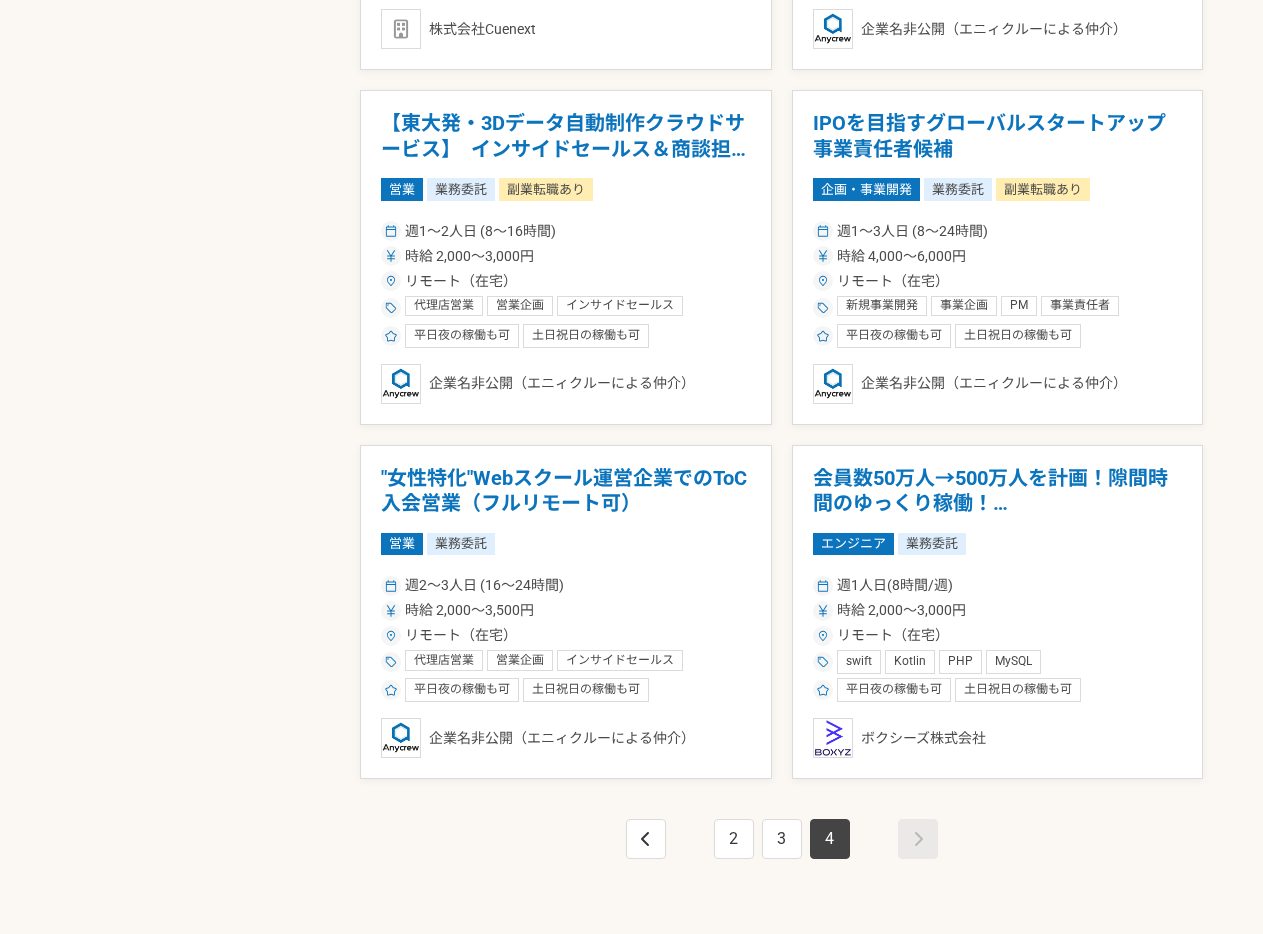 scroll, scrollTop: 2091, scrollLeft: 0, axis: vertical 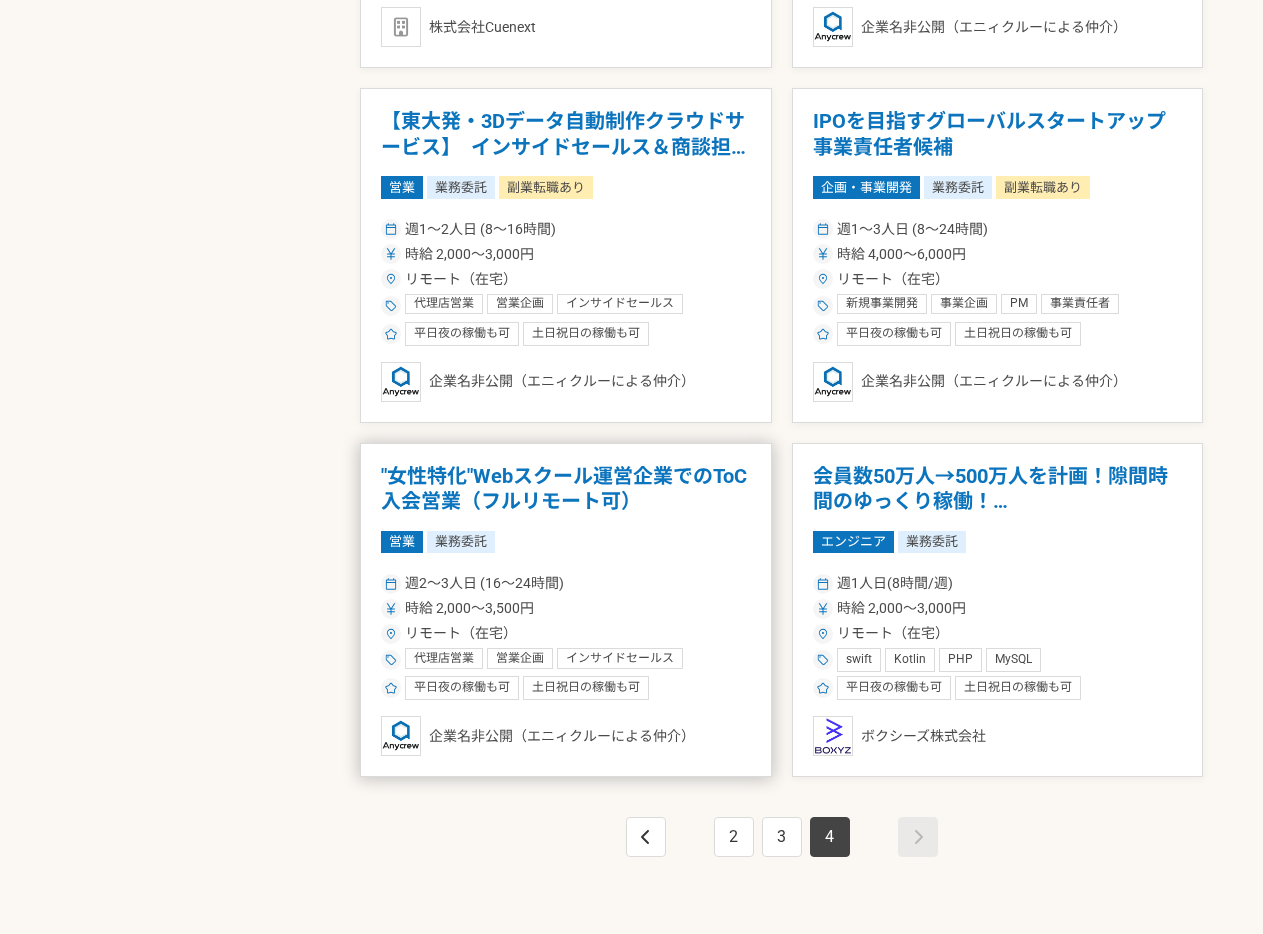 click on ""女性特化"Webスクール運営企業でのToC入会営業（フルリモート可）" at bounding box center [566, 489] 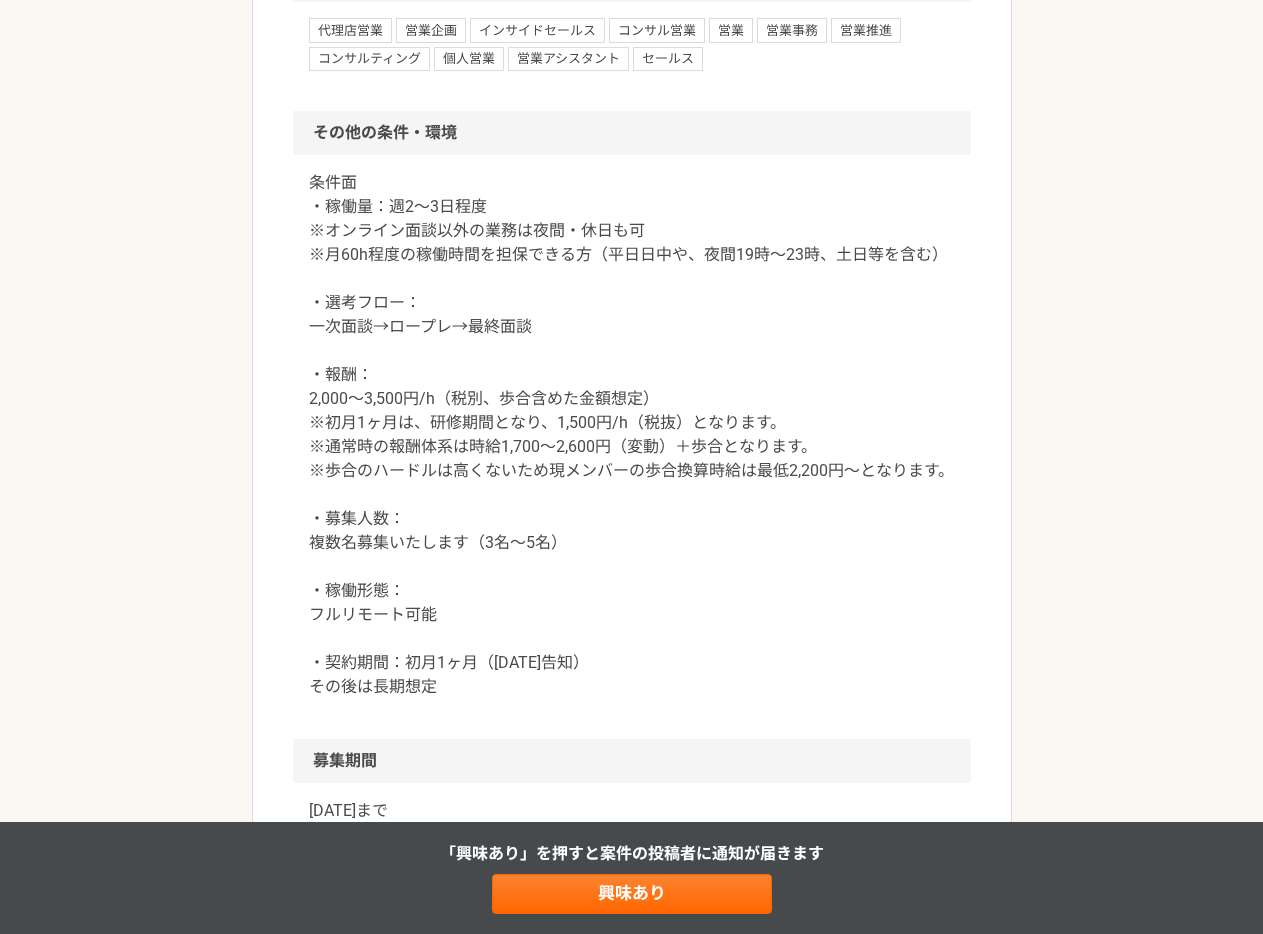 scroll, scrollTop: 1990, scrollLeft: 0, axis: vertical 